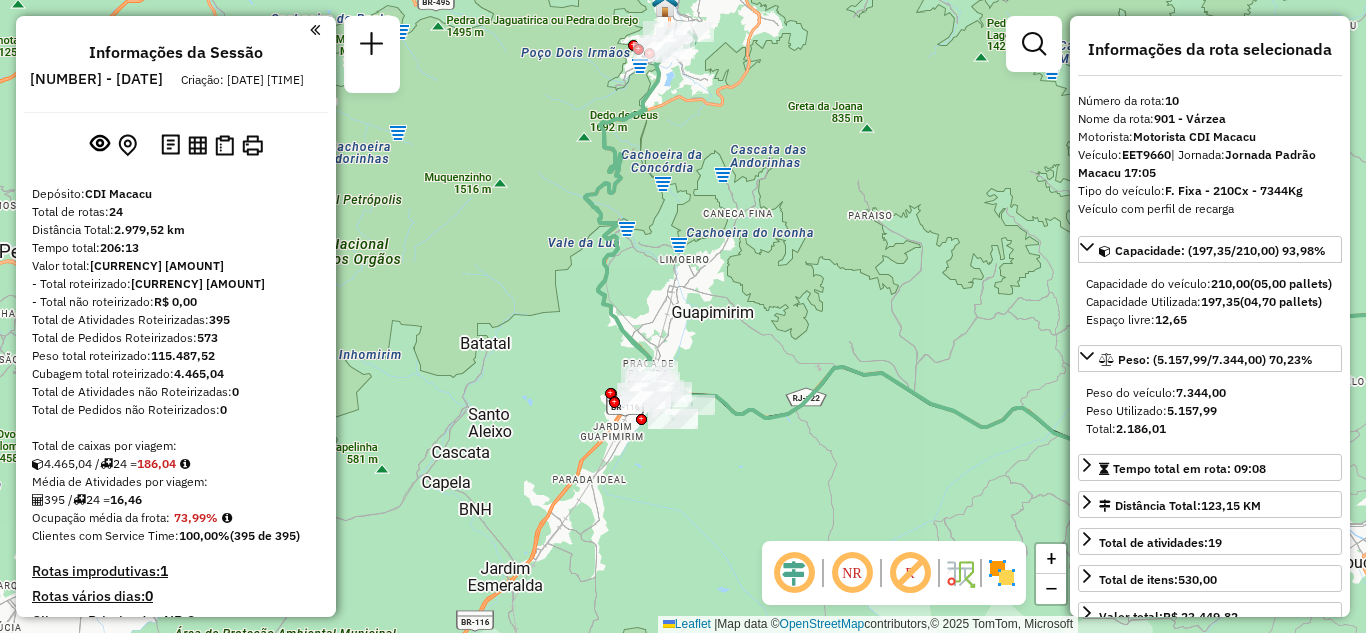 select on "**********" 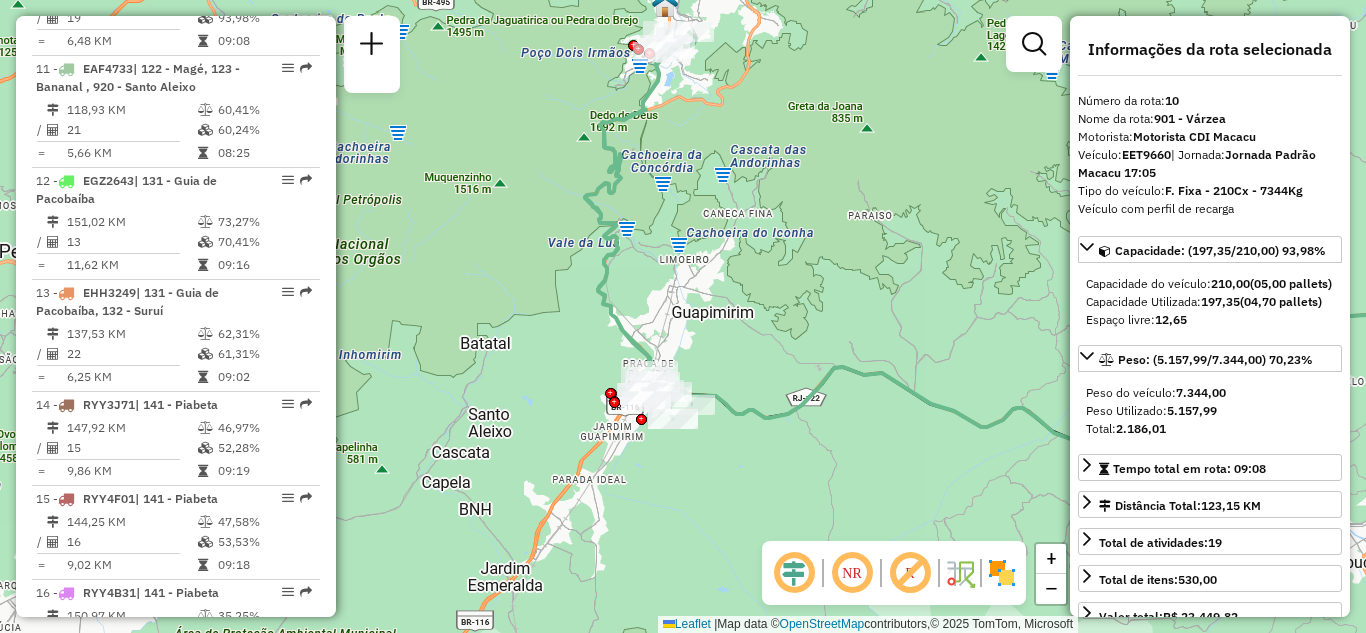 drag, startPoint x: 638, startPoint y: 164, endPoint x: 689, endPoint y: 232, distance: 85 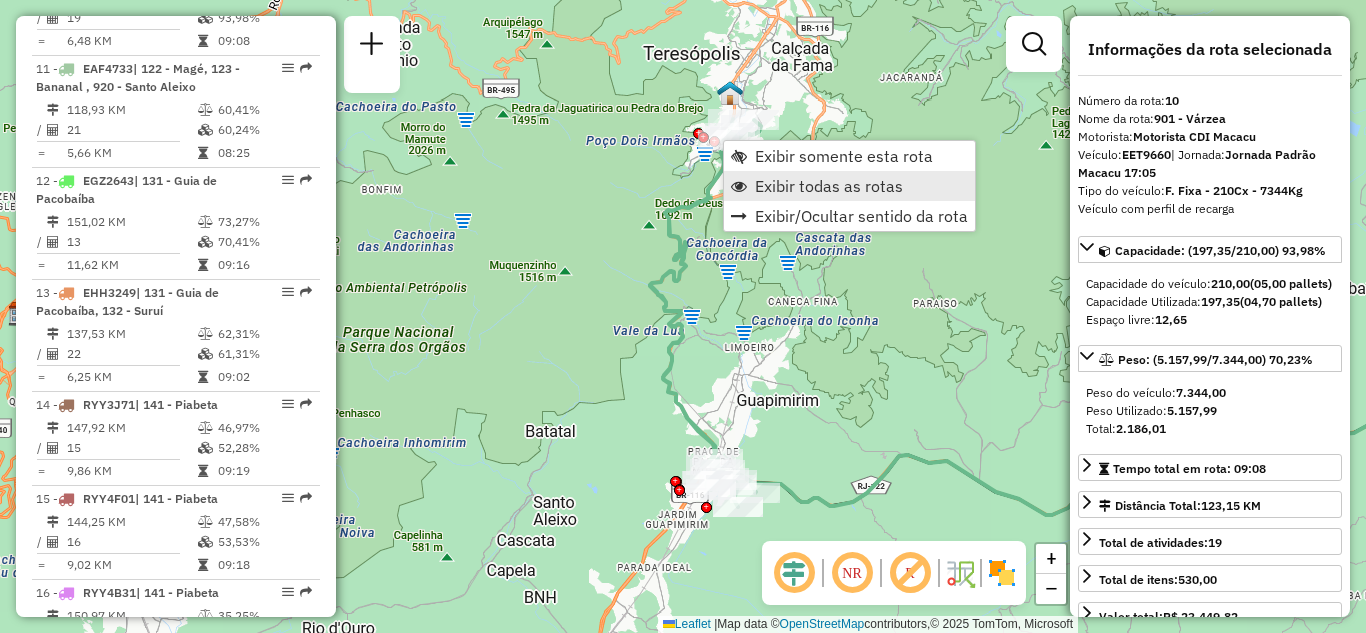 click on "Exibir todas as rotas" at bounding box center (829, 186) 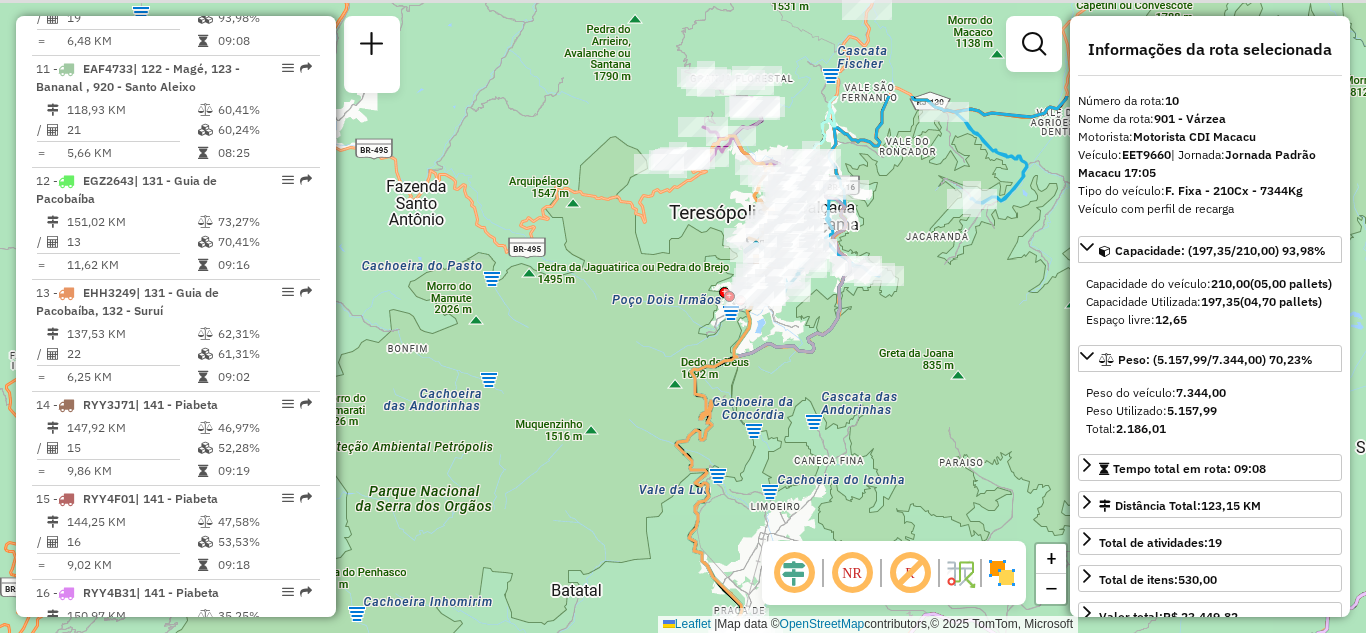 drag, startPoint x: 716, startPoint y: 204, endPoint x: 742, endPoint y: 363, distance: 161.11176 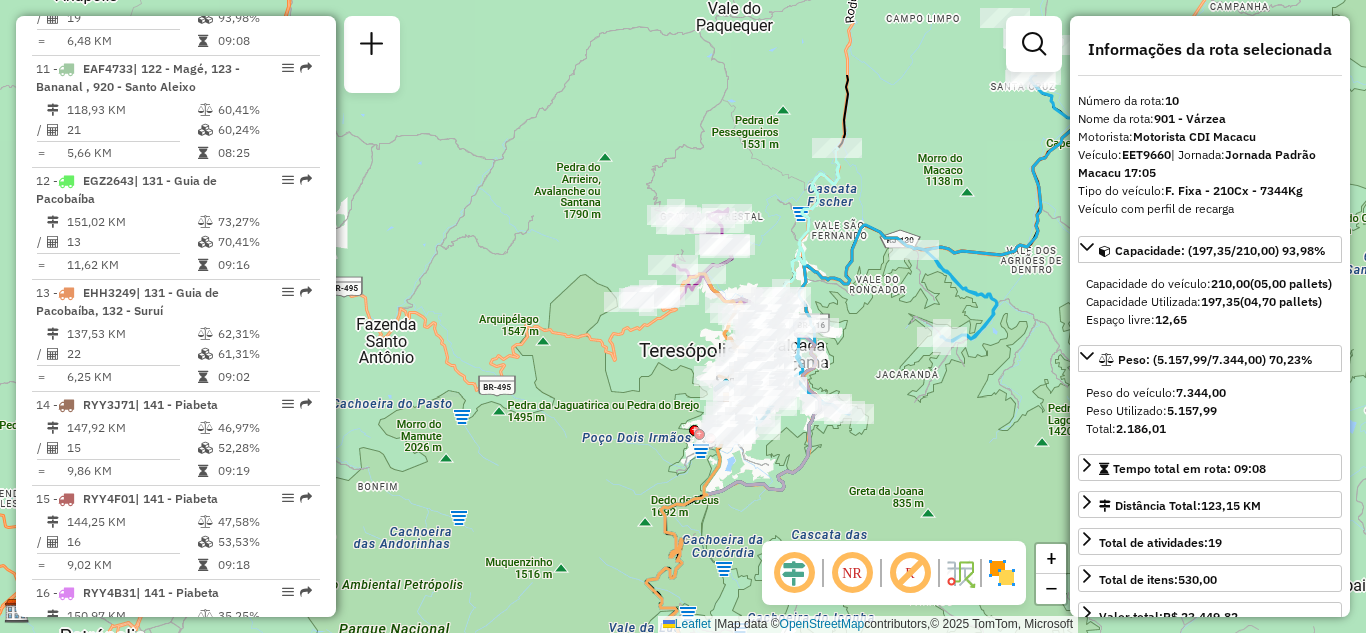 drag, startPoint x: 683, startPoint y: 322, endPoint x: 680, endPoint y: 342, distance: 20.22375 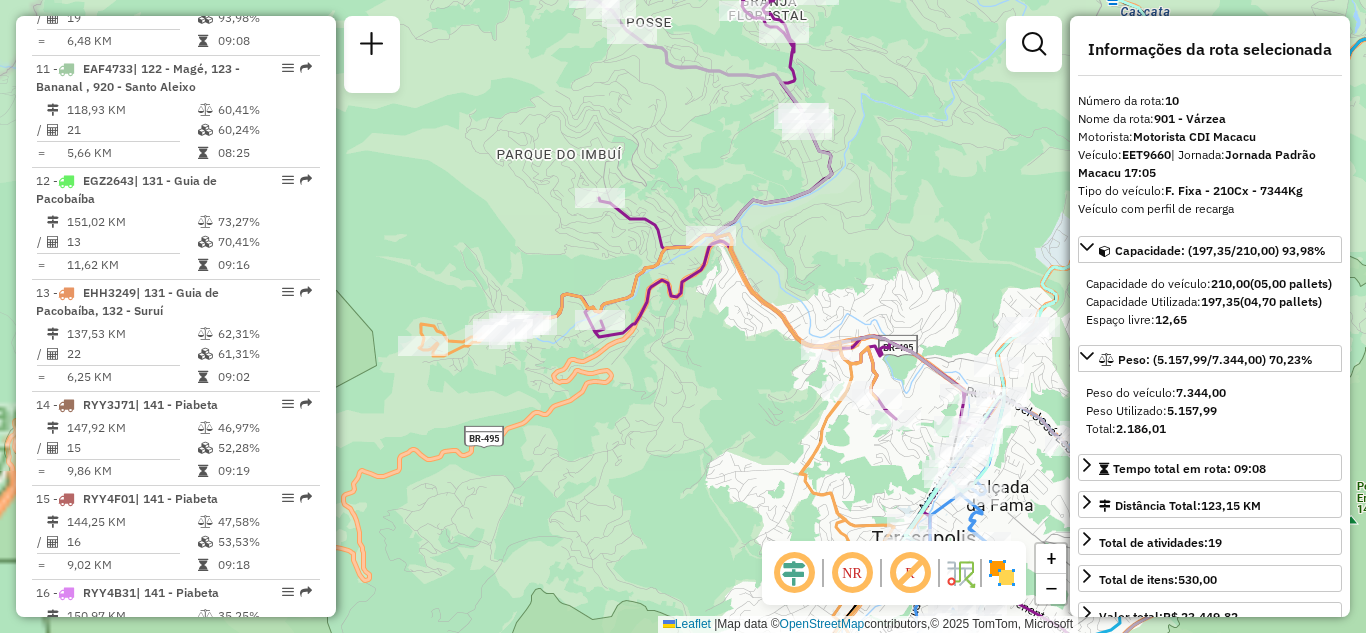 drag, startPoint x: 664, startPoint y: 129, endPoint x: 689, endPoint y: 292, distance: 164.90604 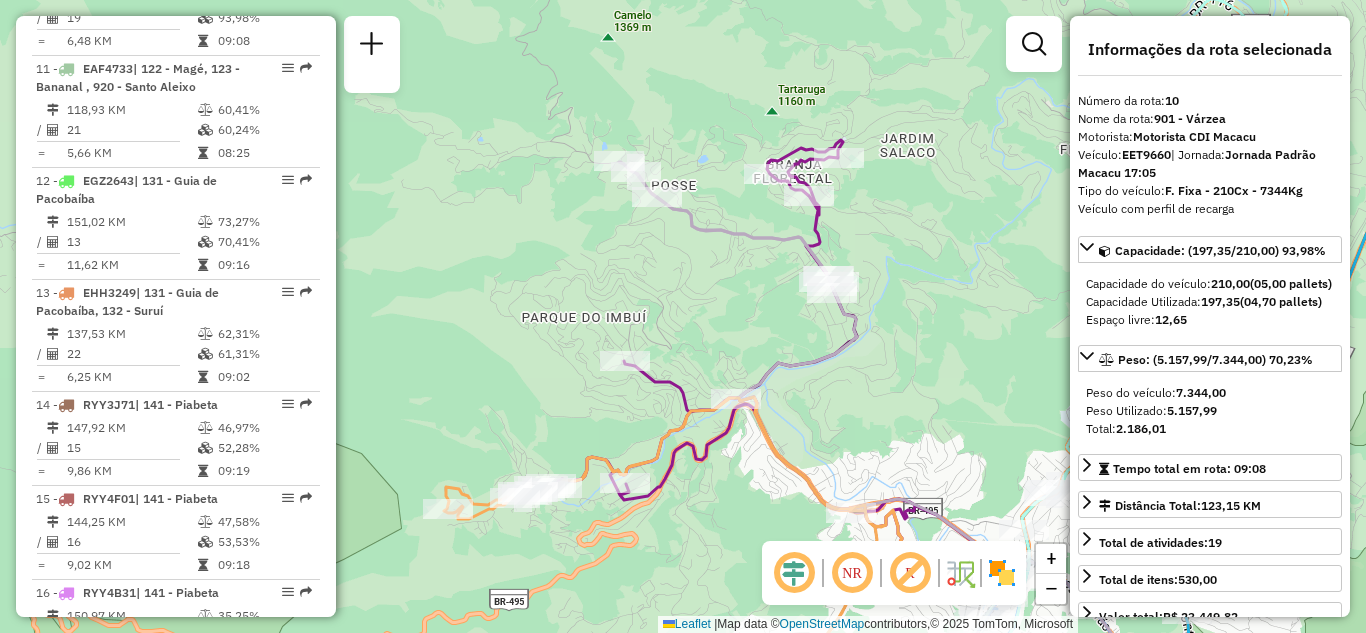 drag, startPoint x: 731, startPoint y: 338, endPoint x: 673, endPoint y: 255, distance: 101.257095 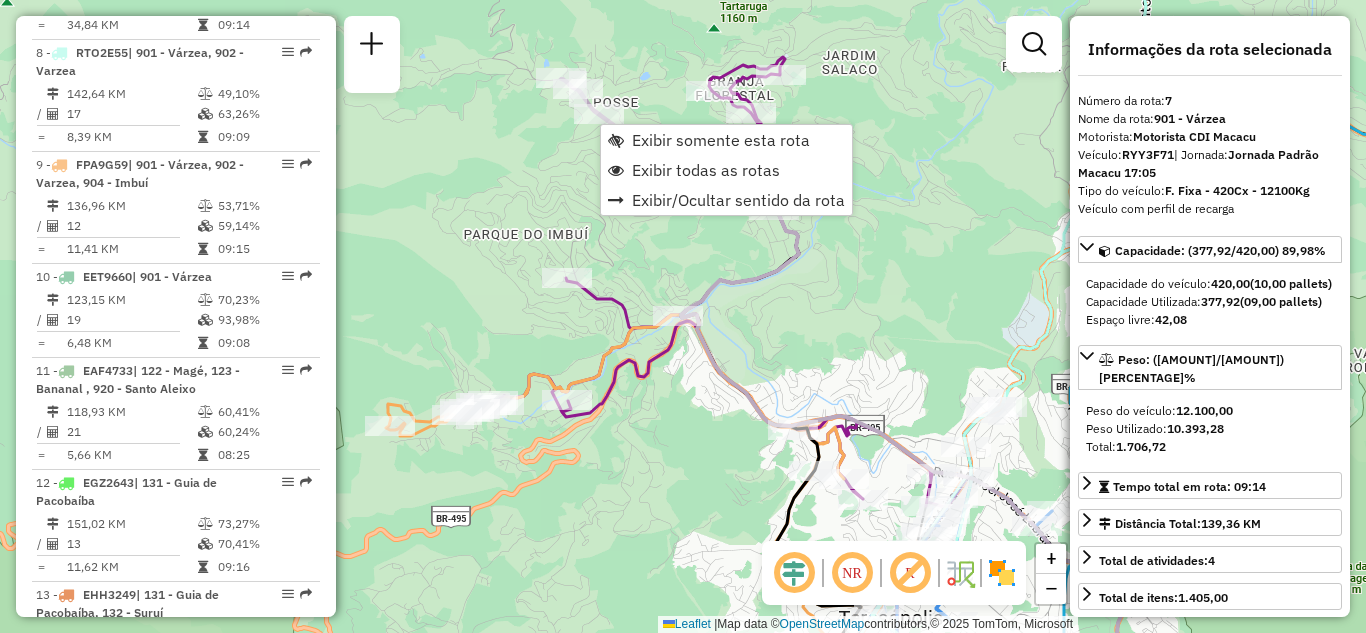 scroll, scrollTop: 1449, scrollLeft: 0, axis: vertical 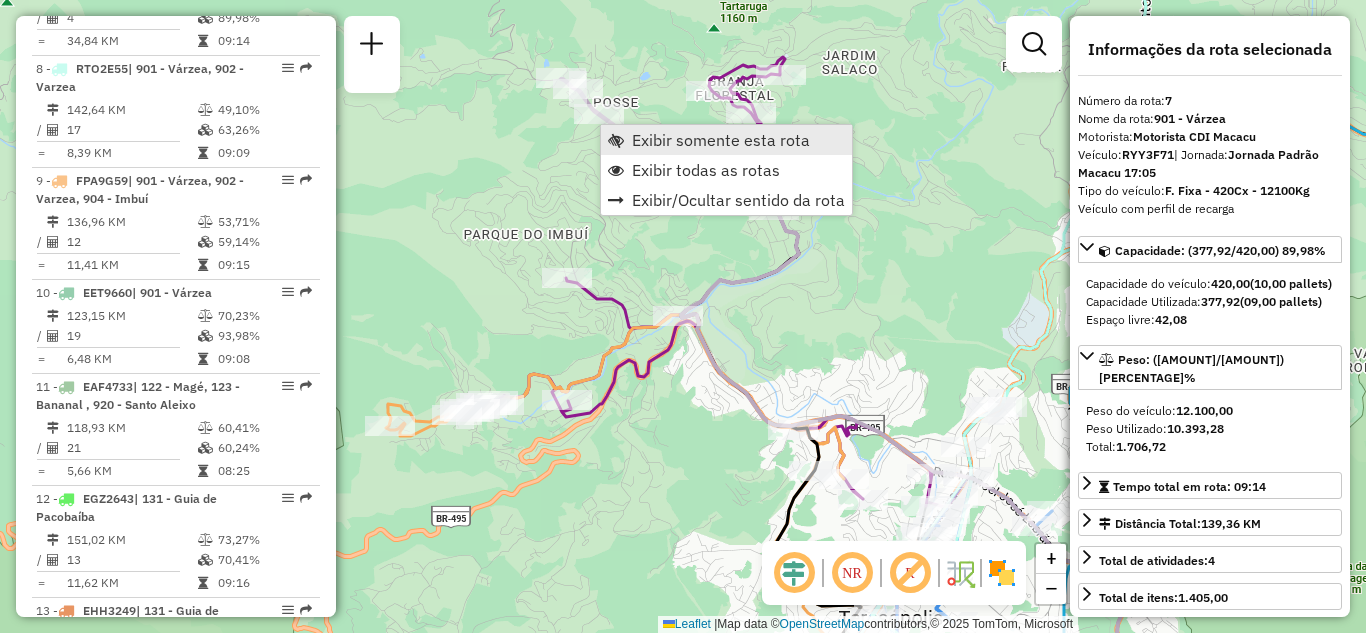 click on "Exibir somente esta rota" at bounding box center [721, 140] 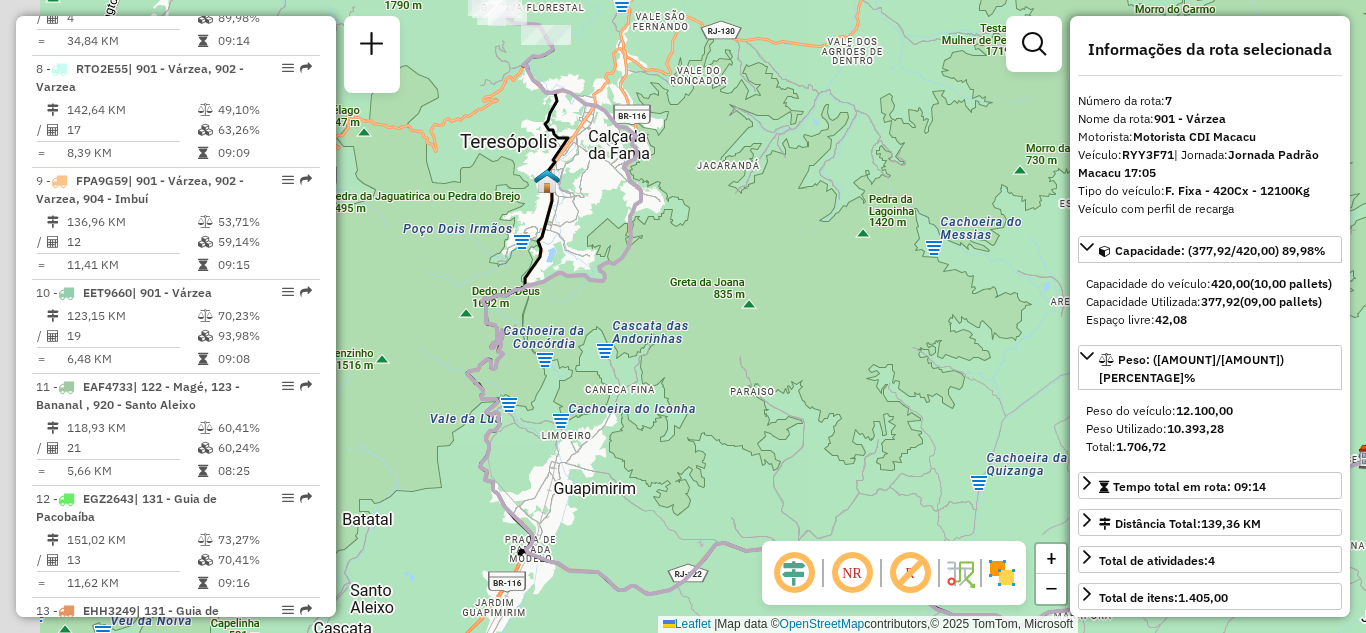 drag, startPoint x: 789, startPoint y: 185, endPoint x: 886, endPoint y: 199, distance: 98.005104 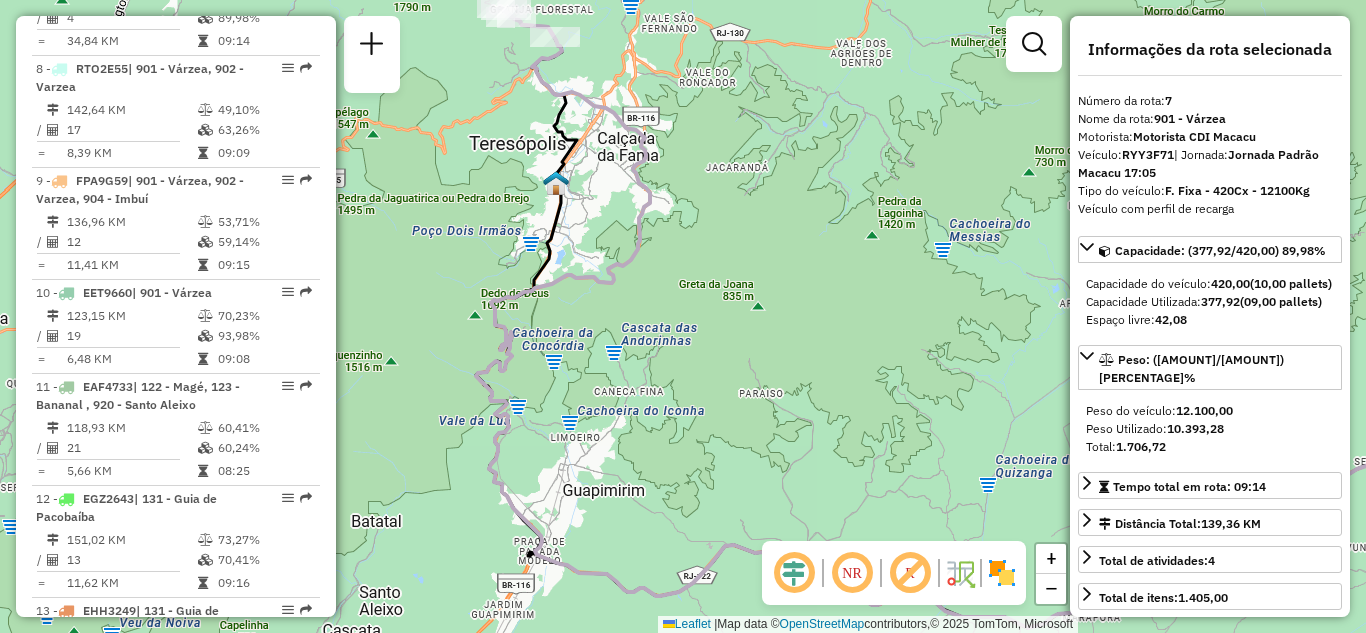 drag, startPoint x: 577, startPoint y: 155, endPoint x: 598, endPoint y: 296, distance: 142.55525 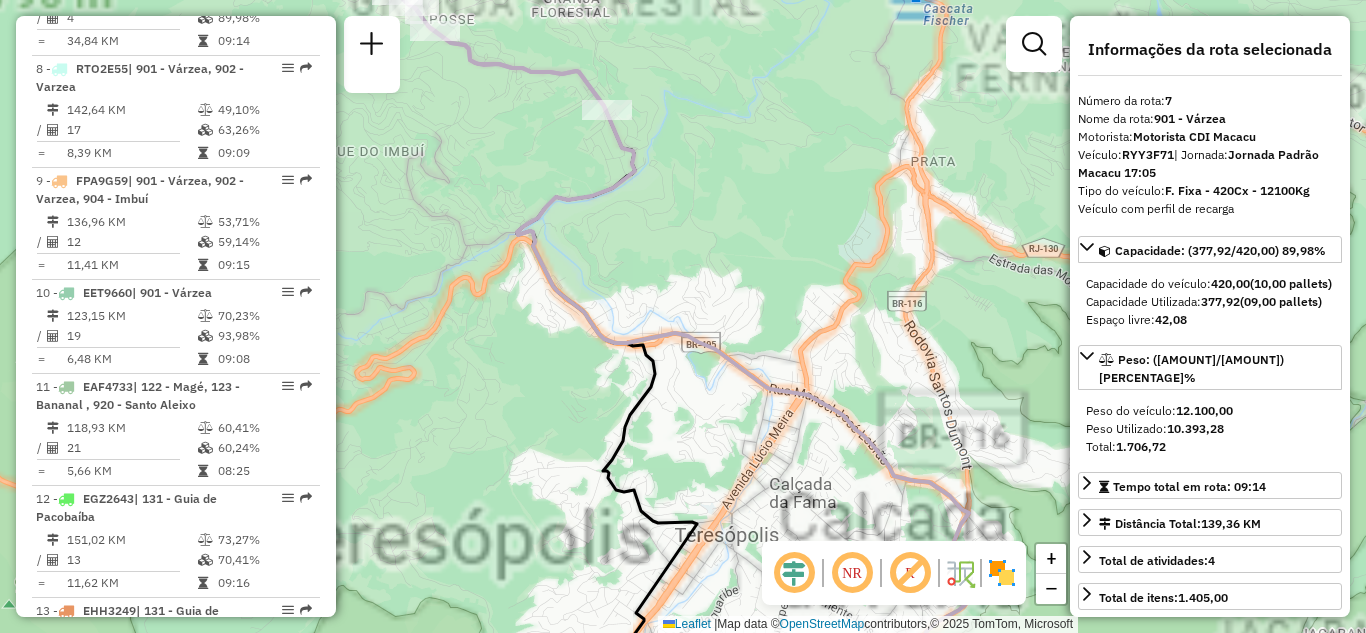 click on "Janela de atendimento Grade de atendimento Capacidade Transportadoras Veículos Cliente Pedidos  Rotas Selecione os dias de semana para filtrar as janelas de atendimento  Seg   Ter   Qua   Qui   Sex   Sáb   Dom  Informe o período da janela de atendimento: De: Até:  Filtrar exatamente a janela do cliente  Considerar janela de atendimento padrão  Selecione os dias de semana para filtrar as grades de atendimento  Seg   Ter   Qua   Qui   Sex   Sáb   Dom   Considerar clientes sem dia de atendimento cadastrado  Clientes fora do dia de atendimento selecionado Filtrar as atividades entre os valores definidos abaixo:  Peso mínimo:   Peso máximo:   Cubagem mínima:   Cubagem máxima:   De:   Até:  Filtrar as atividades entre o tempo de atendimento definido abaixo:  De:   Até:   Considerar capacidade total dos clientes não roteirizados Transportadora: Selecione um ou mais itens Tipo de veículo: Selecione um ou mais itens Veículo: Selecione um ou mais itens Motorista: Selecione um ou mais itens Nome: Rótulo:" 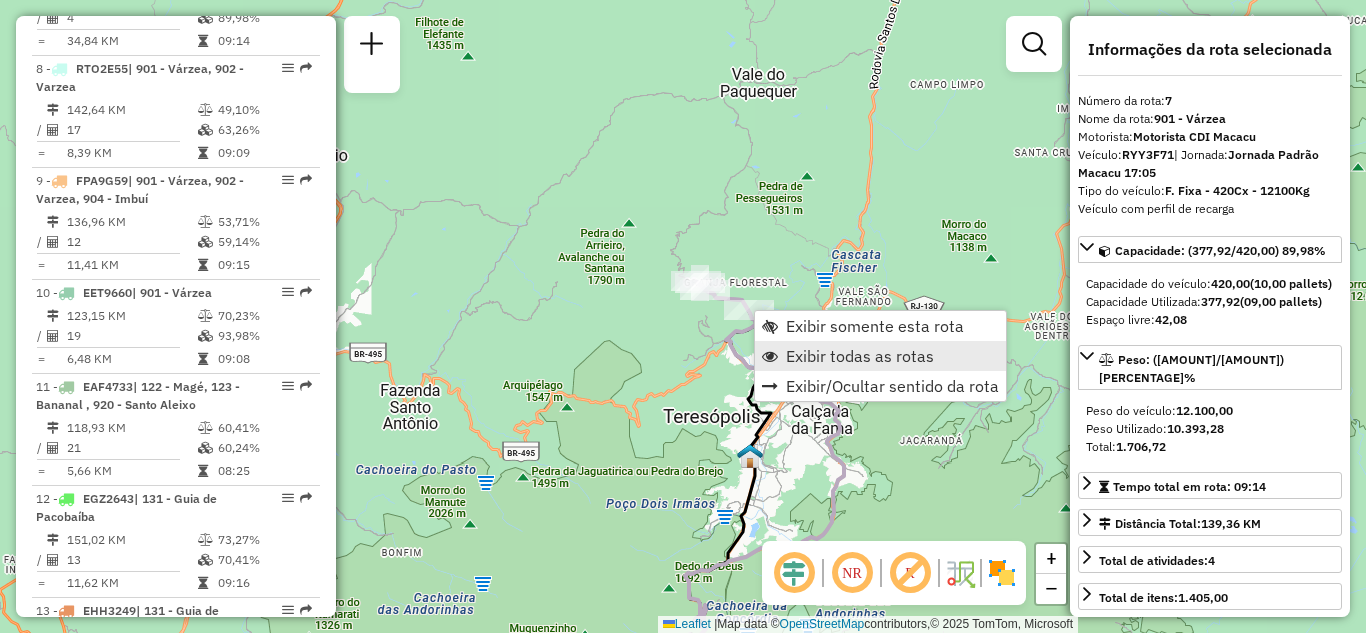 click on "Exibir todas as rotas" at bounding box center [880, 356] 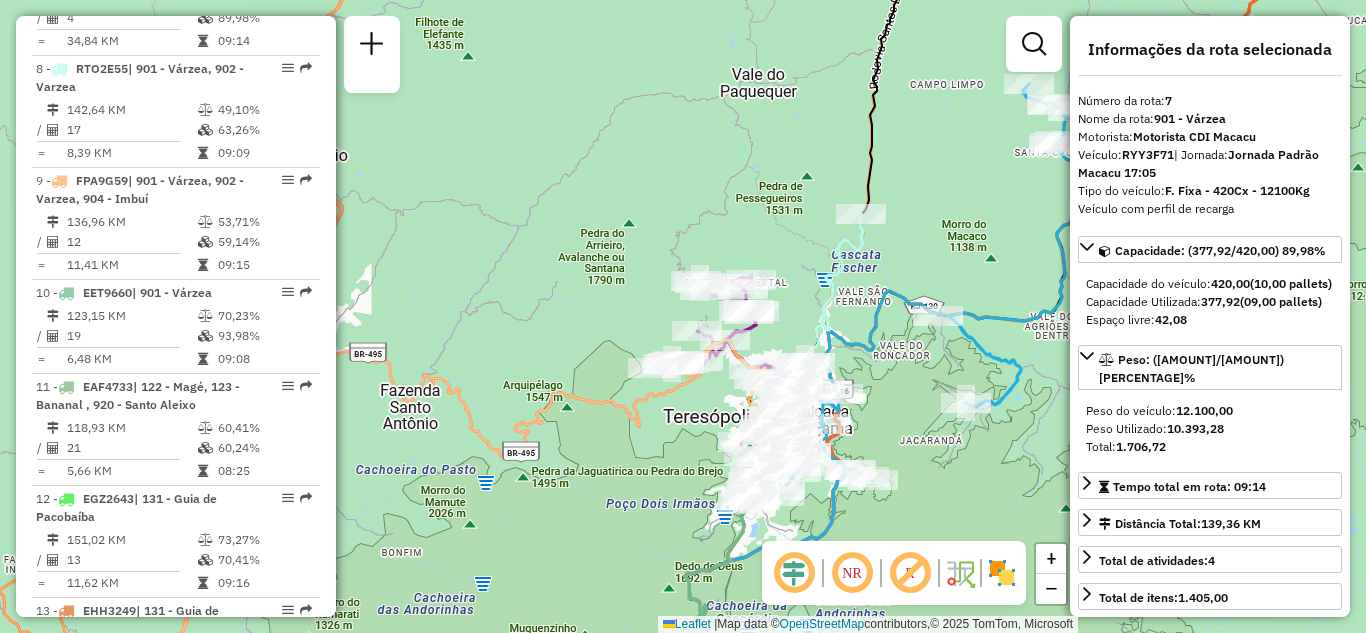 drag, startPoint x: 875, startPoint y: 290, endPoint x: 875, endPoint y: 251, distance: 39 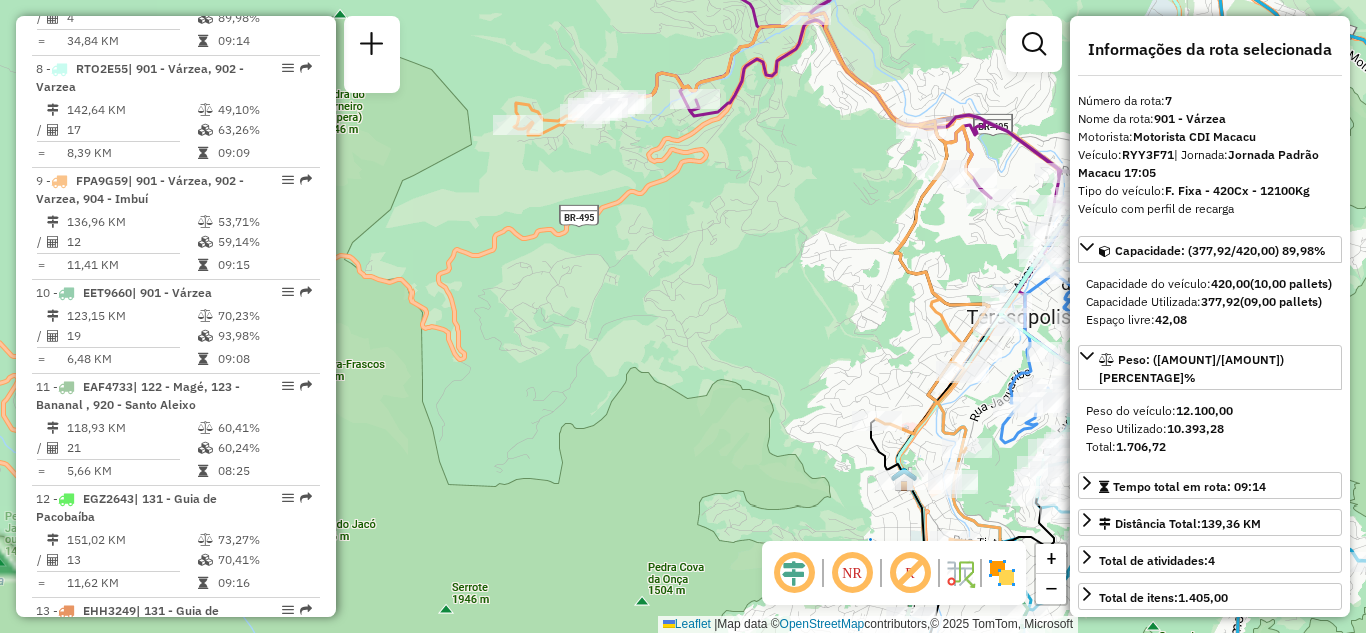 drag, startPoint x: 708, startPoint y: 254, endPoint x: 721, endPoint y: 398, distance: 144.58562 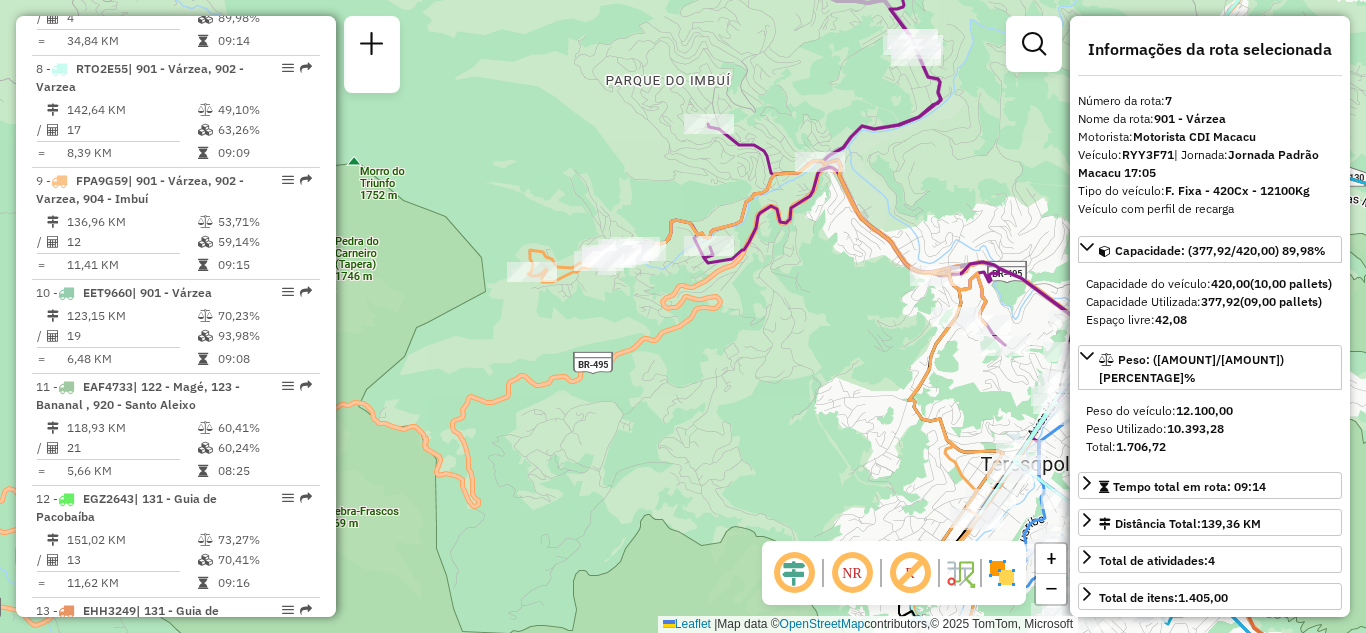 drag, startPoint x: 852, startPoint y: 308, endPoint x: 548, endPoint y: 74, distance: 383.63004 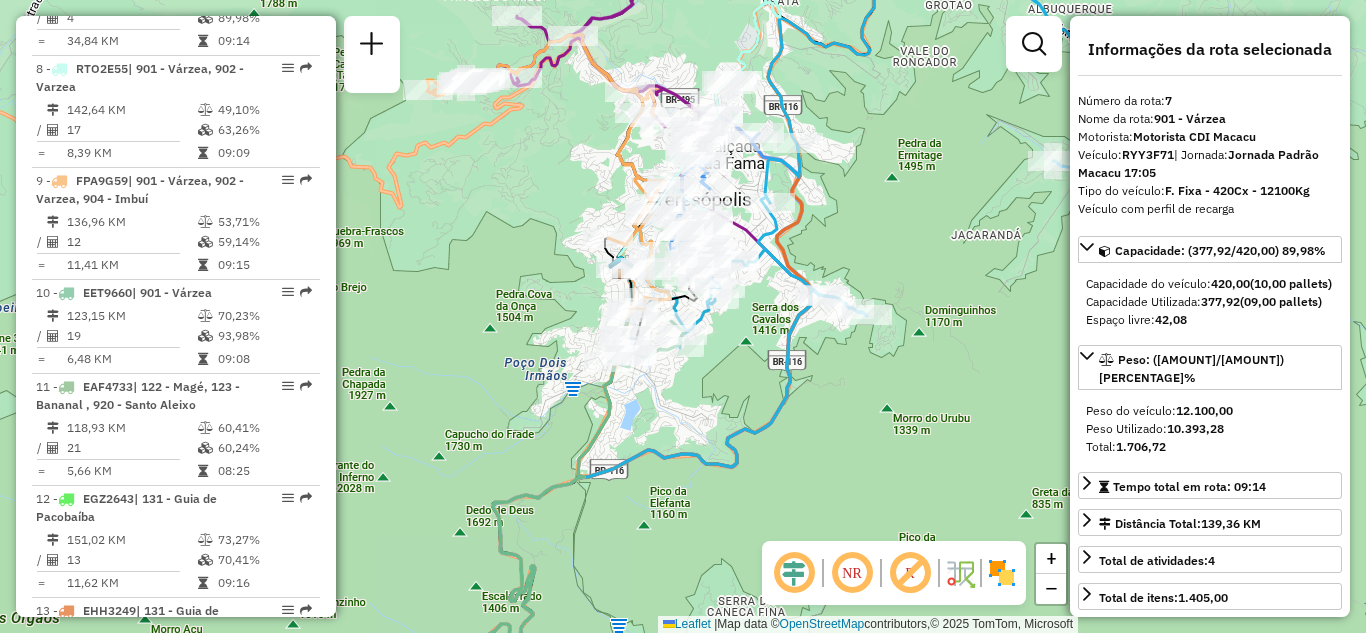 drag, startPoint x: 742, startPoint y: 387, endPoint x: 734, endPoint y: 154, distance: 233.1373 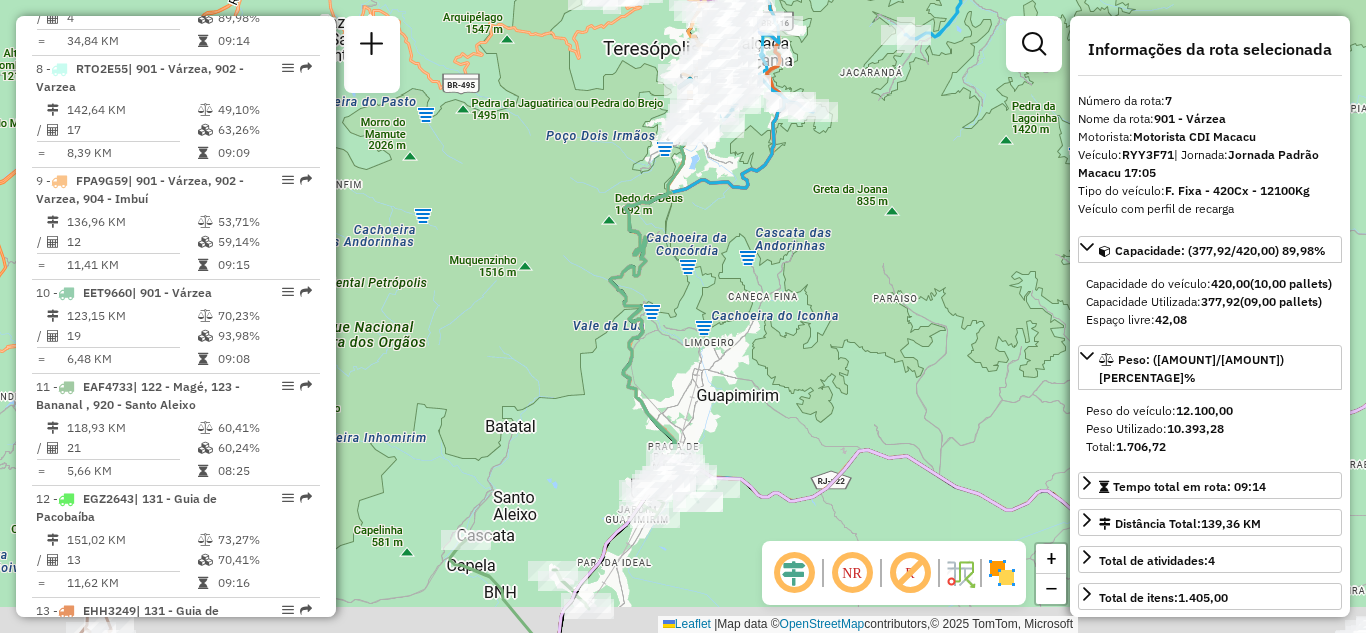 drag, startPoint x: 781, startPoint y: 366, endPoint x: 724, endPoint y: 161, distance: 212.77689 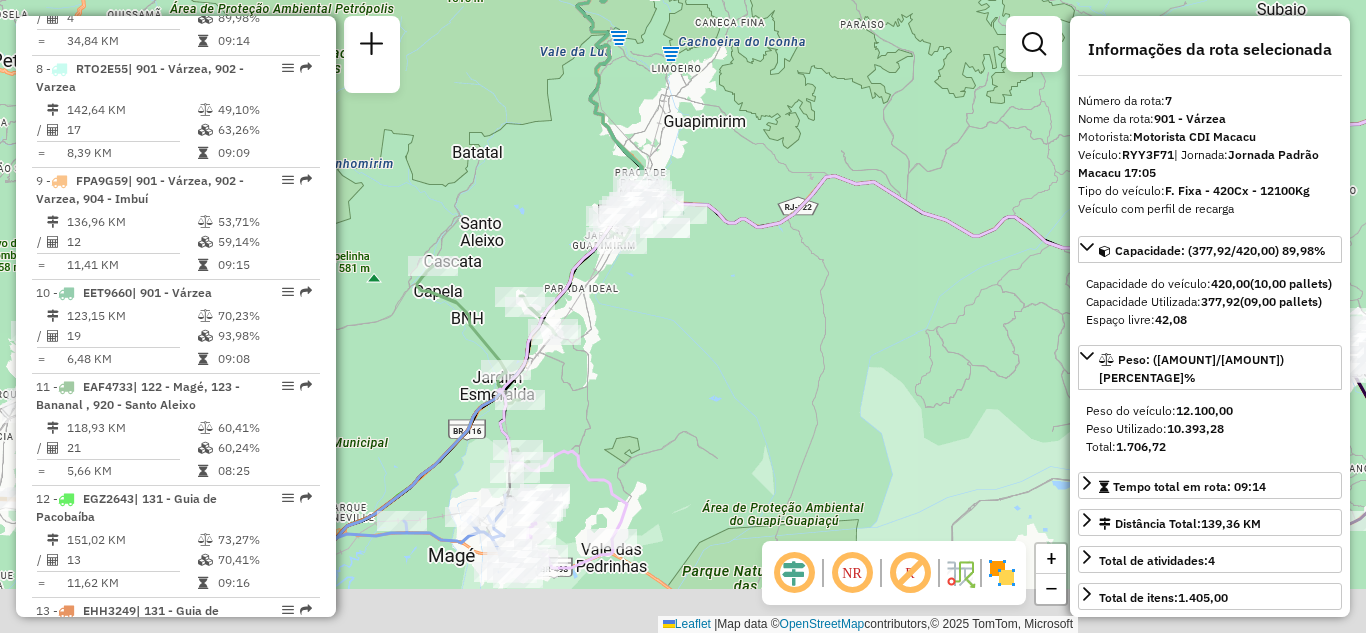 drag, startPoint x: 674, startPoint y: 405, endPoint x: 696, endPoint y: 268, distance: 138.75517 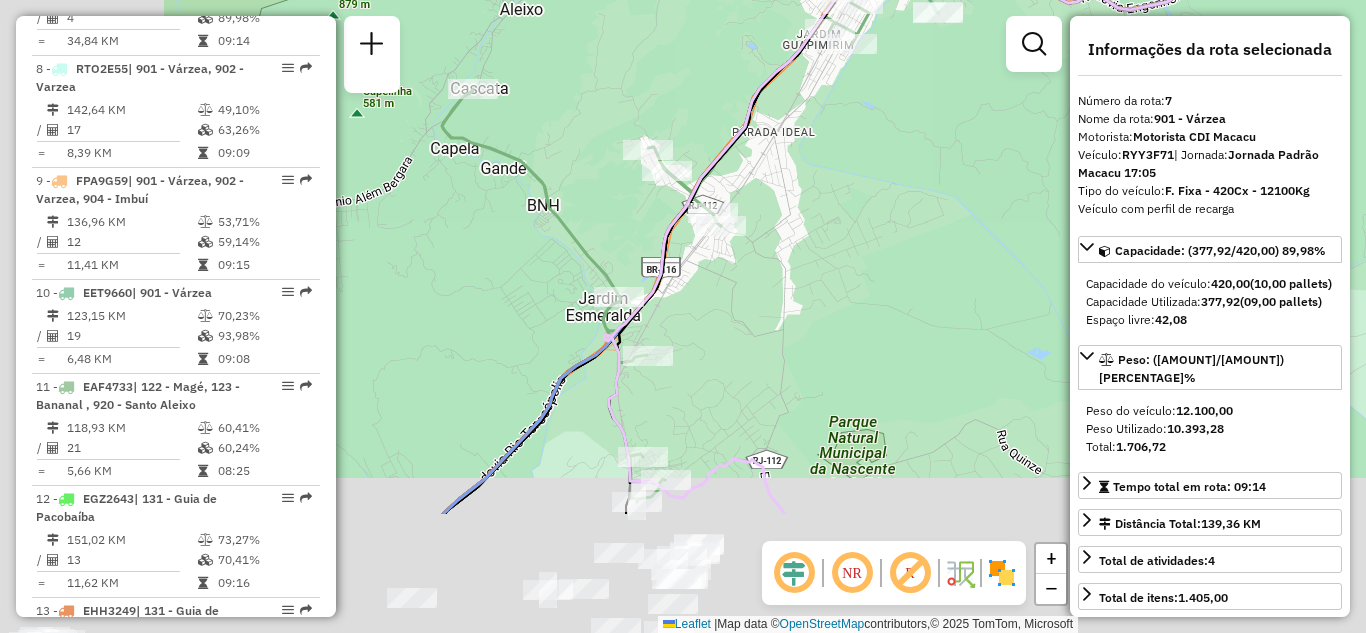 drag, startPoint x: 667, startPoint y: 356, endPoint x: 907, endPoint y: 141, distance: 322.21887 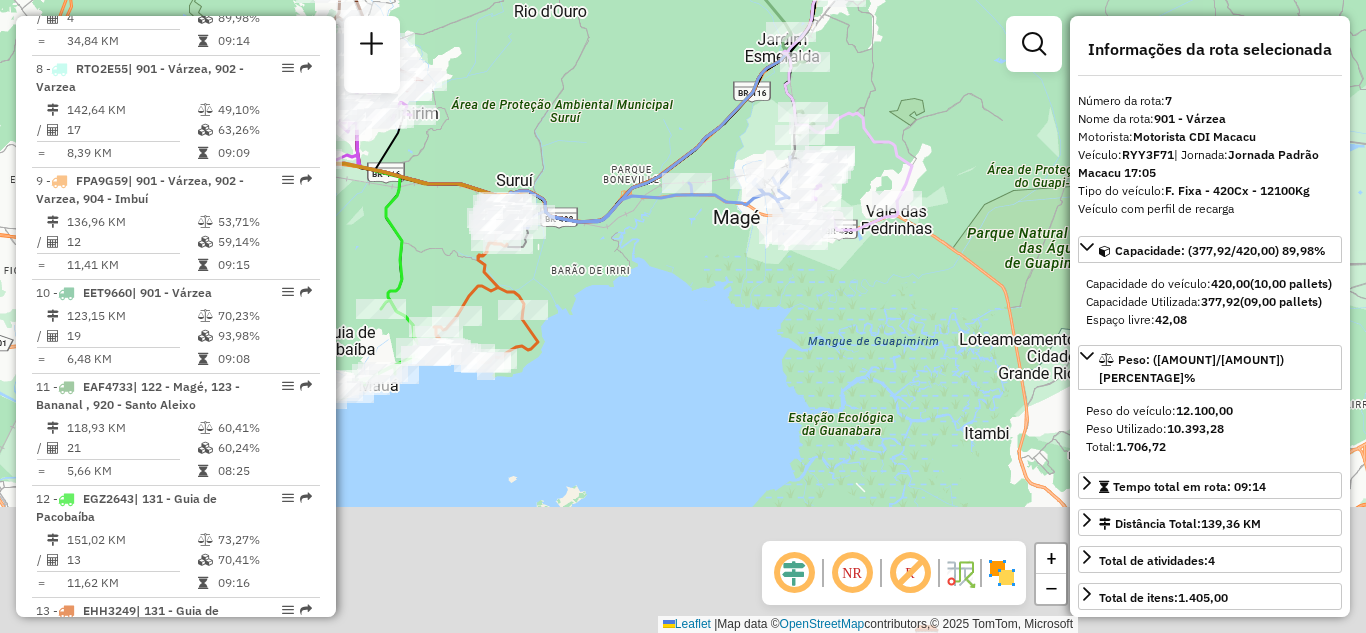 drag, startPoint x: 856, startPoint y: 243, endPoint x: 897, endPoint y: 53, distance: 194.37335 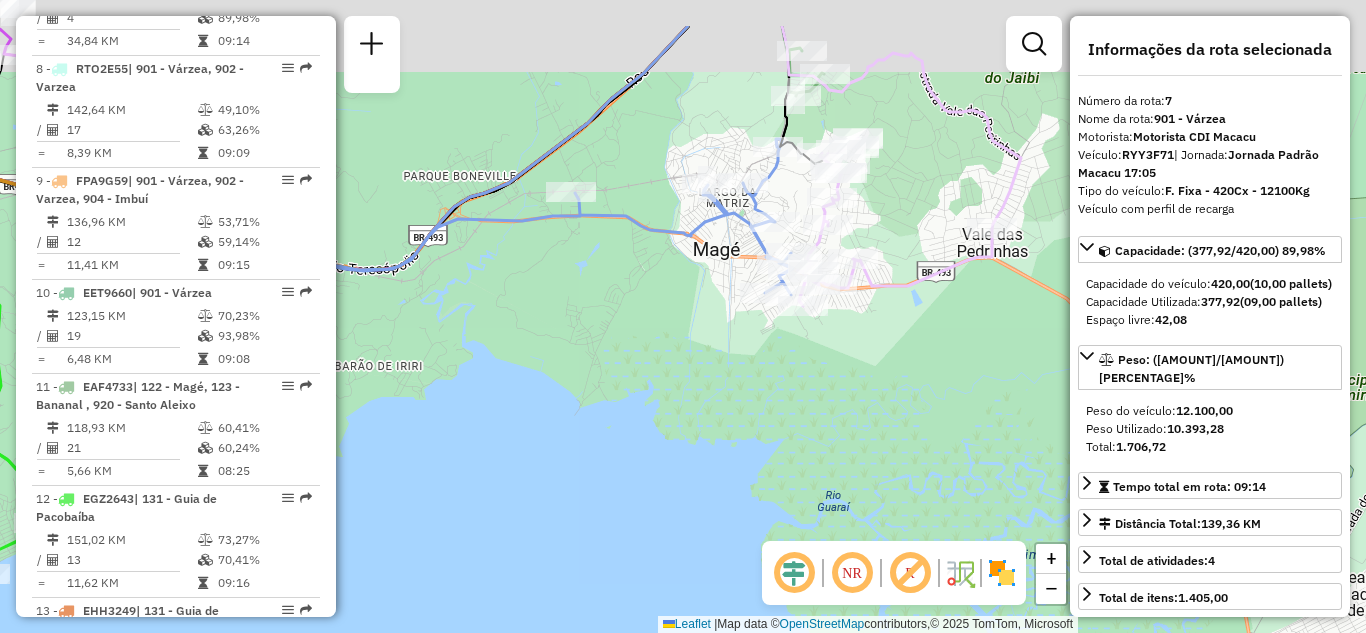 drag, startPoint x: 835, startPoint y: 355, endPoint x: 838, endPoint y: 389, distance: 34.132095 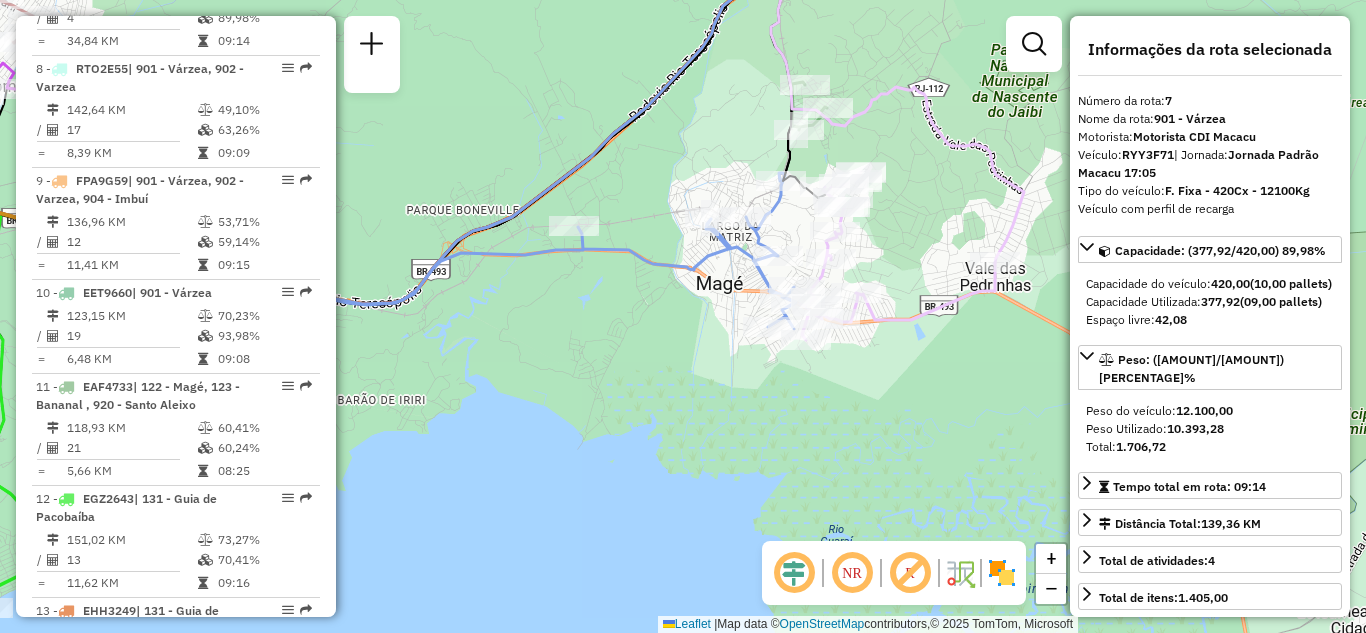 drag, startPoint x: 666, startPoint y: 400, endPoint x: 784, endPoint y: 454, distance: 129.76903 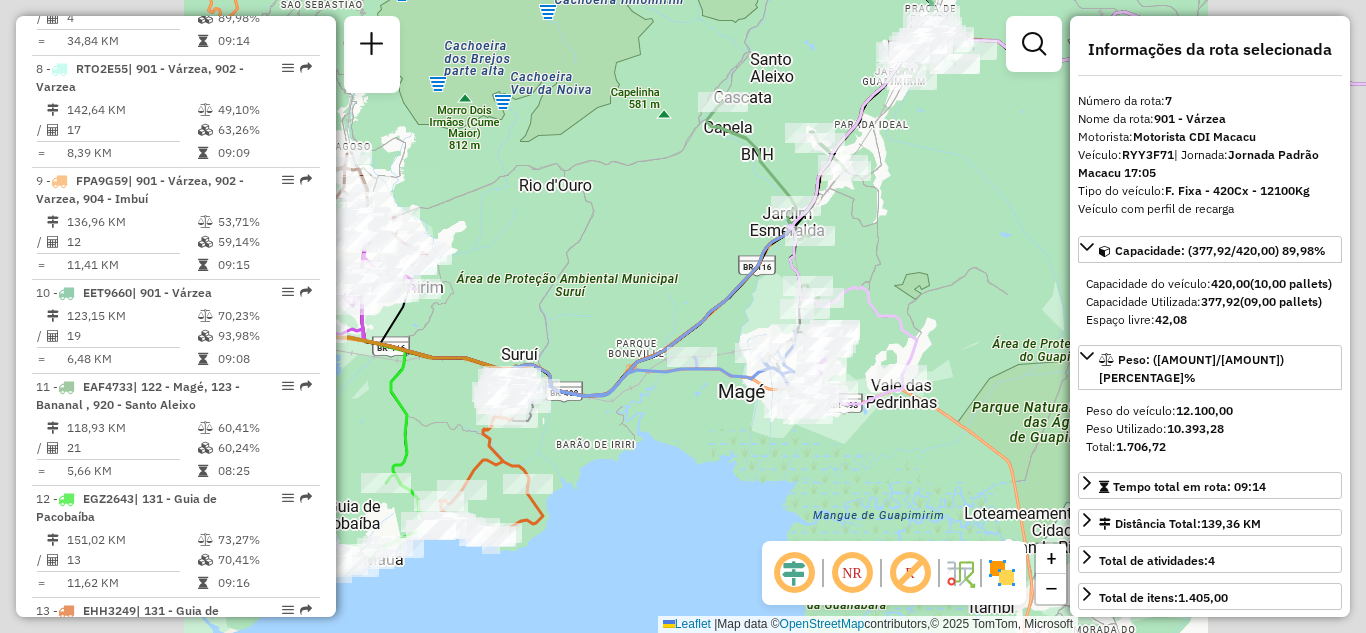 drag, startPoint x: 633, startPoint y: 434, endPoint x: 752, endPoint y: 417, distance: 120.20815 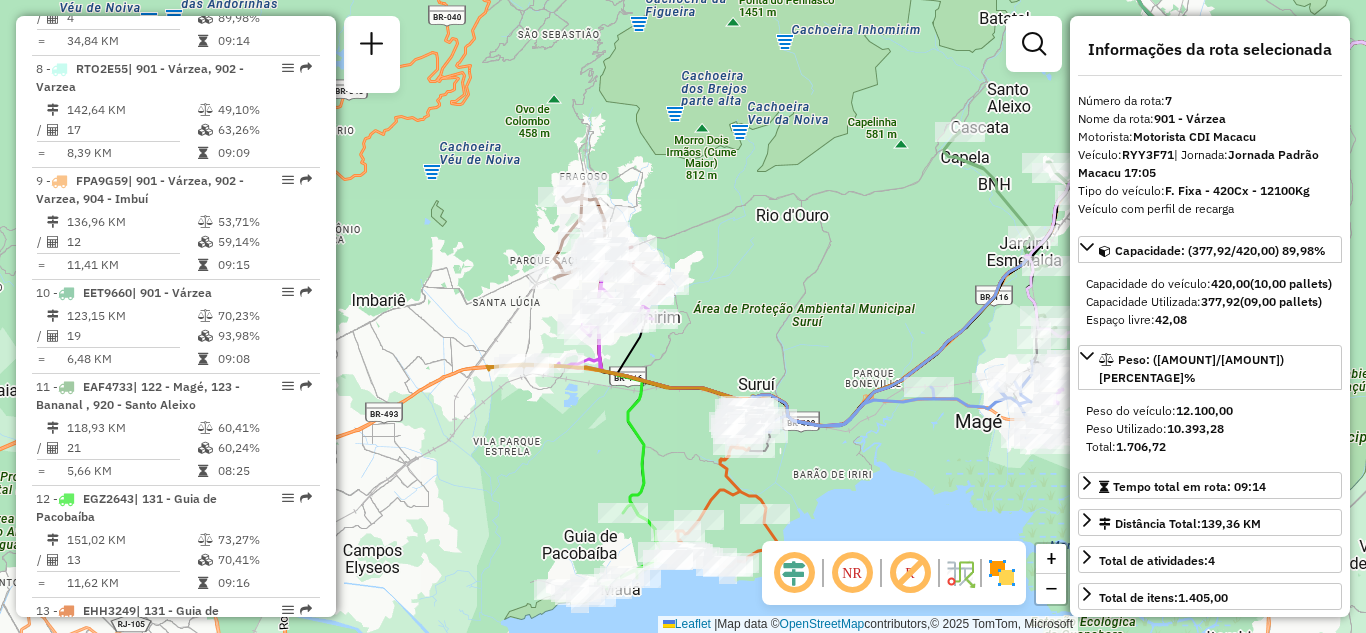 drag, startPoint x: 552, startPoint y: 360, endPoint x: 673, endPoint y: 408, distance: 130.17296 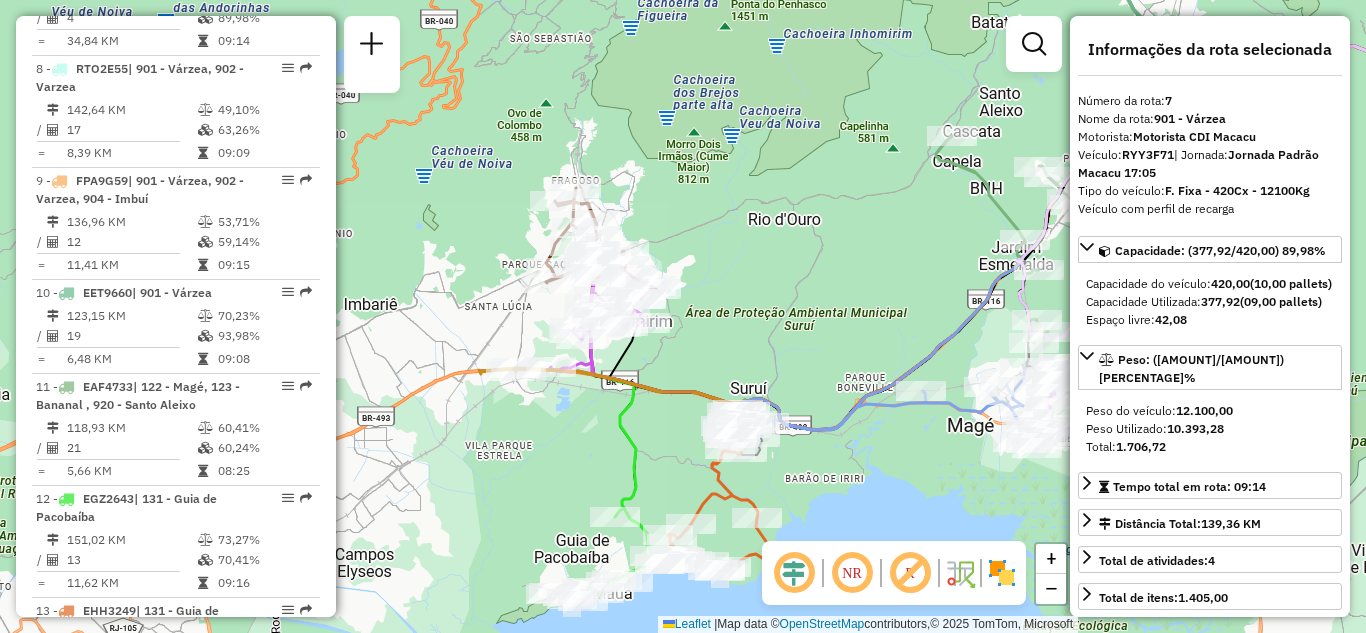 drag, startPoint x: 744, startPoint y: 313, endPoint x: 422, endPoint y: 331, distance: 322.50272 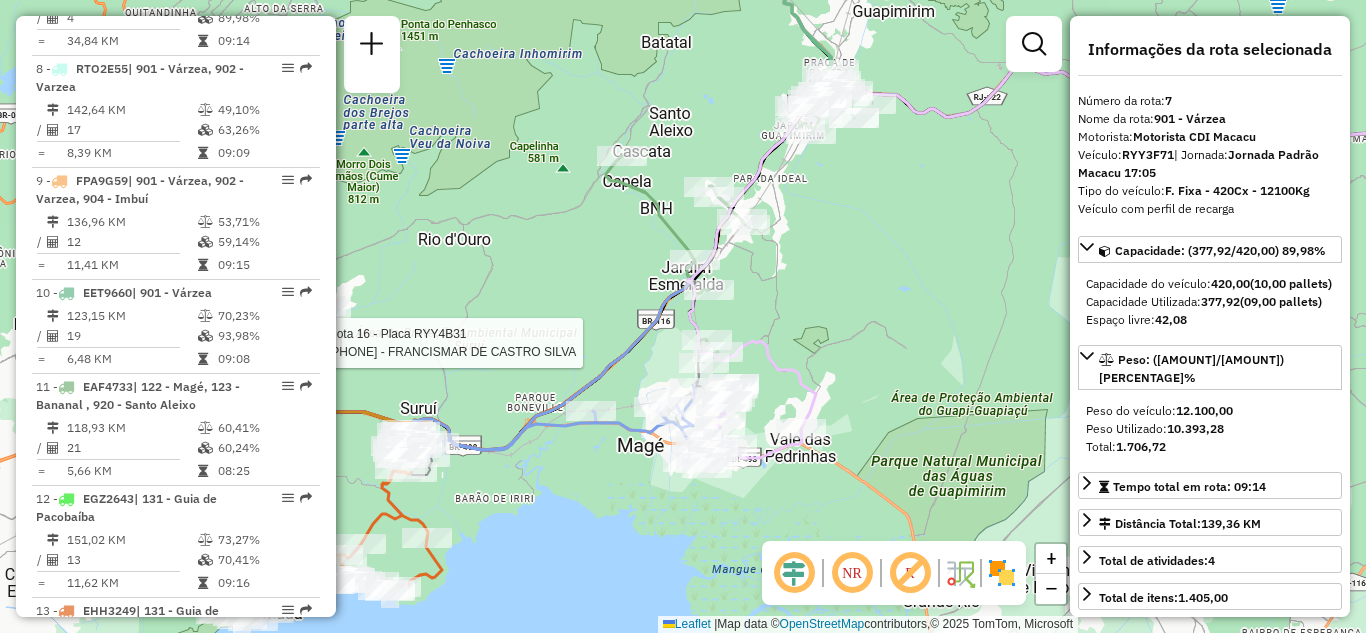 drag, startPoint x: 900, startPoint y: 321, endPoint x: 714, endPoint y: 404, distance: 203.67867 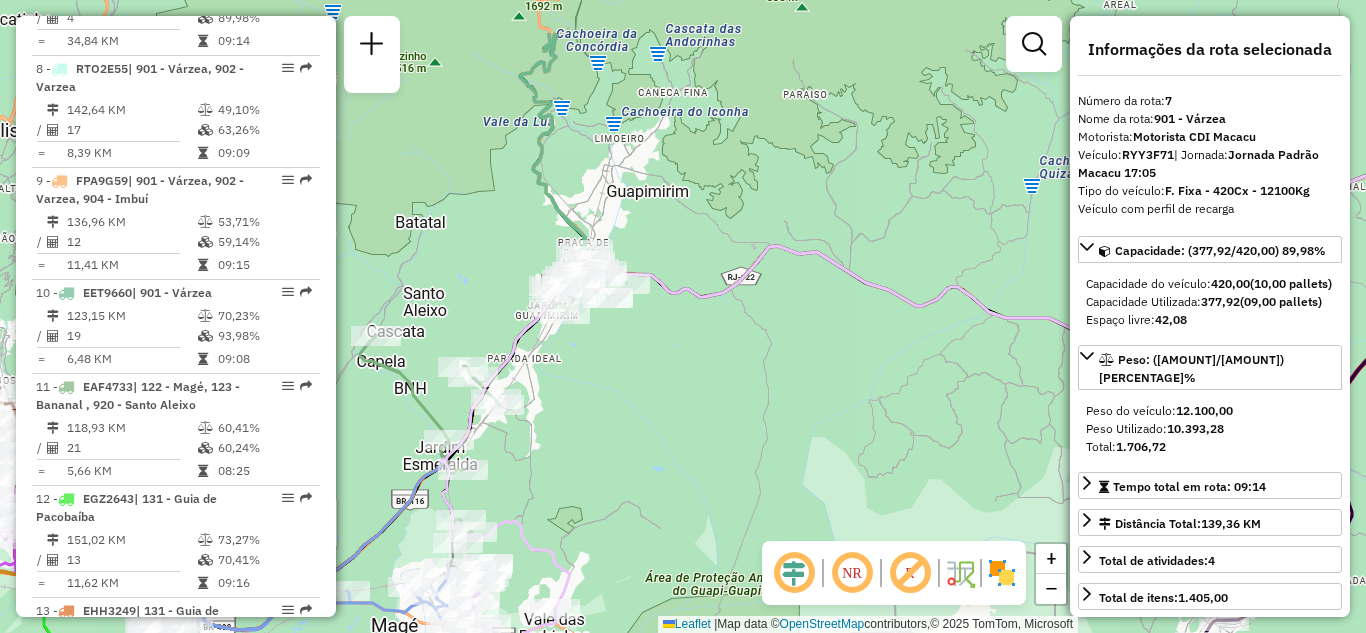 drag, startPoint x: 641, startPoint y: 412, endPoint x: 612, endPoint y: 523, distance: 114.72576 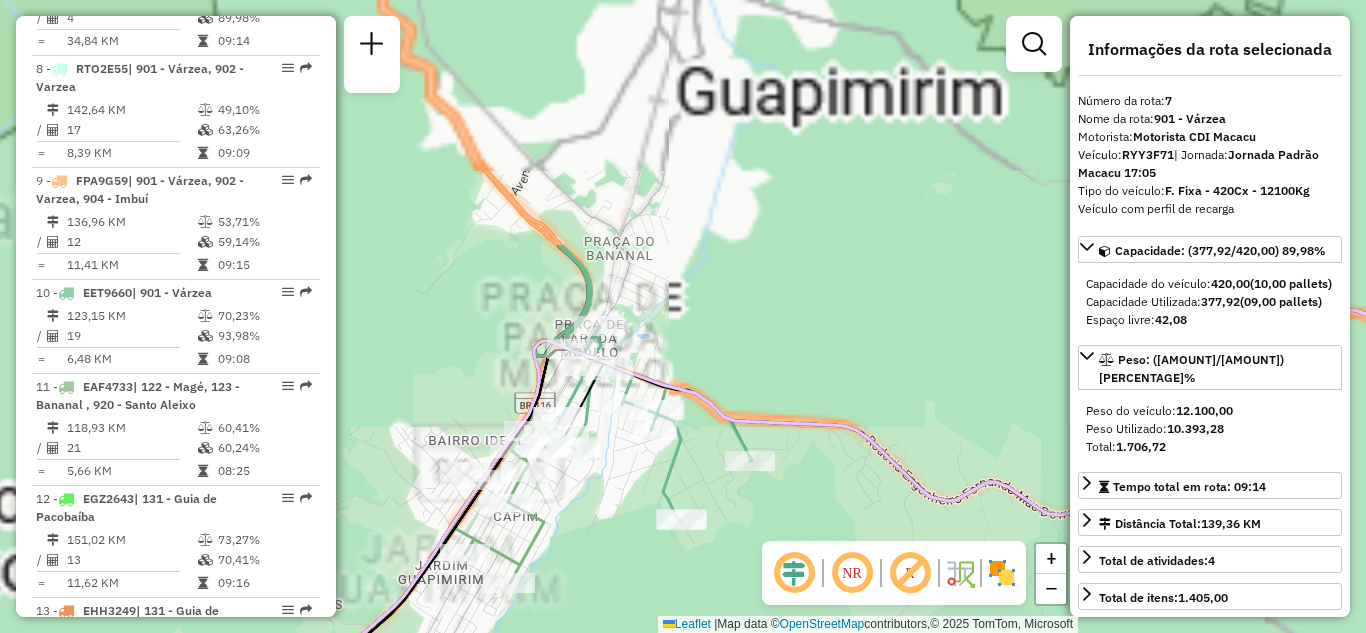 drag, startPoint x: 608, startPoint y: 265, endPoint x: 618, endPoint y: 608, distance: 343.14575 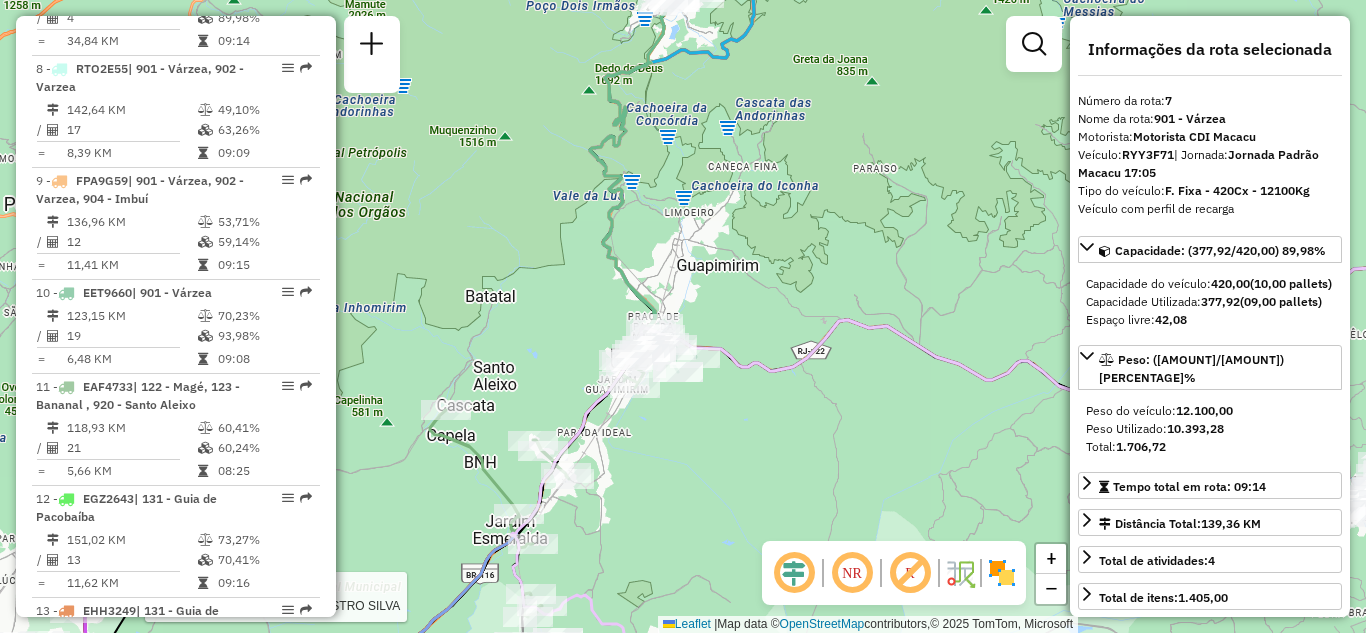 click on "Rota 16 - Placa RYY4B31  [PHONE] - FRANCISMAR  DE CASTRO SILVA Janela de atendimento Grade de atendimento Capacidade Transportadoras Veículos Cliente Pedidos  Rotas Selecione os dias de semana para filtrar as janelas de atendimento  Seg   Ter   Qua   Qui   Sex   Sáb   Dom  Informe o período da janela de atendimento: De: Até:  Filtrar exatamente a janela do cliente  Considerar janela de atendimento padrão  Selecione os dias de semana para filtrar as grades de atendimento  Seg   Ter   Qua   Qui   Sex   Sáb   Dom   Considerar clientes sem dia de atendimento cadastrado  Clientes fora do dia de atendimento selecionado Filtrar as atividades entre os valores definidos abaixo:  Peso mínimo:   Peso máximo:   Cubagem mínima:   Cubagem máxima:   De:   Até:  Filtrar as atividades entre o tempo de atendimento definido abaixo:  De:   Até:   Considerar capacidade total dos clientes não roteirizados Transportadora: Selecione um ou mais itens Tipo de veículo: Selecione um ou mais itens Veículo: Motorista: De:" 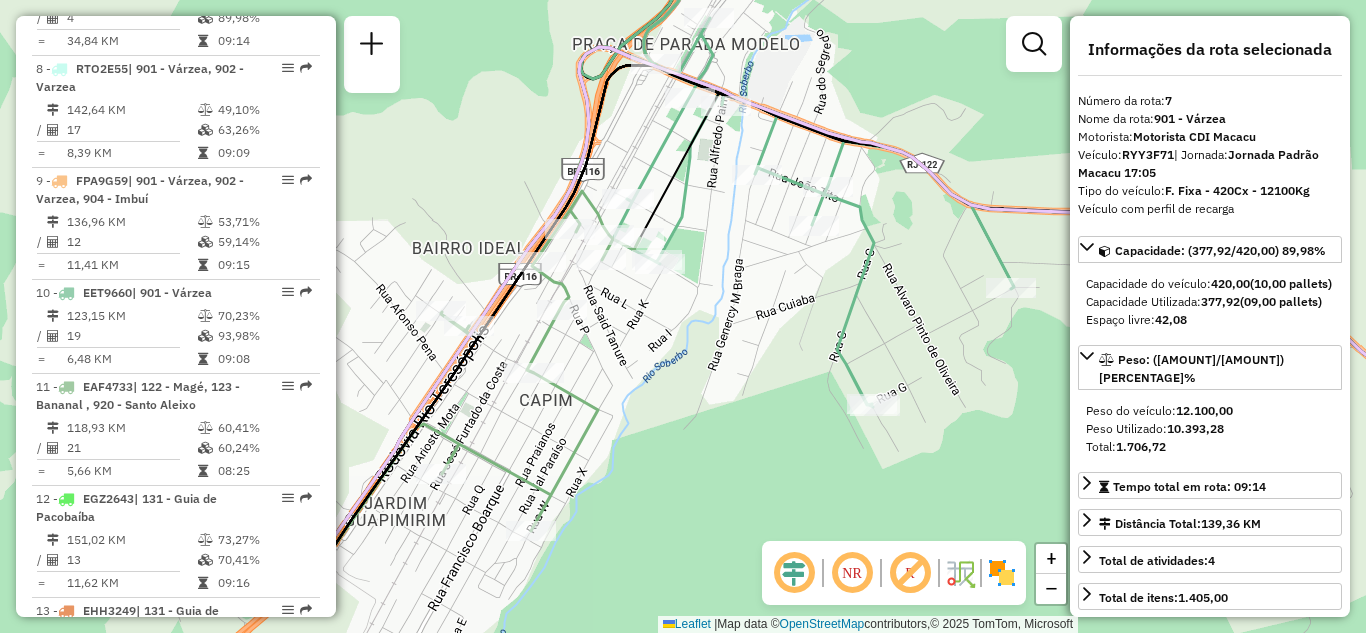 drag, startPoint x: 881, startPoint y: 429, endPoint x: 951, endPoint y: 276, distance: 168.25279 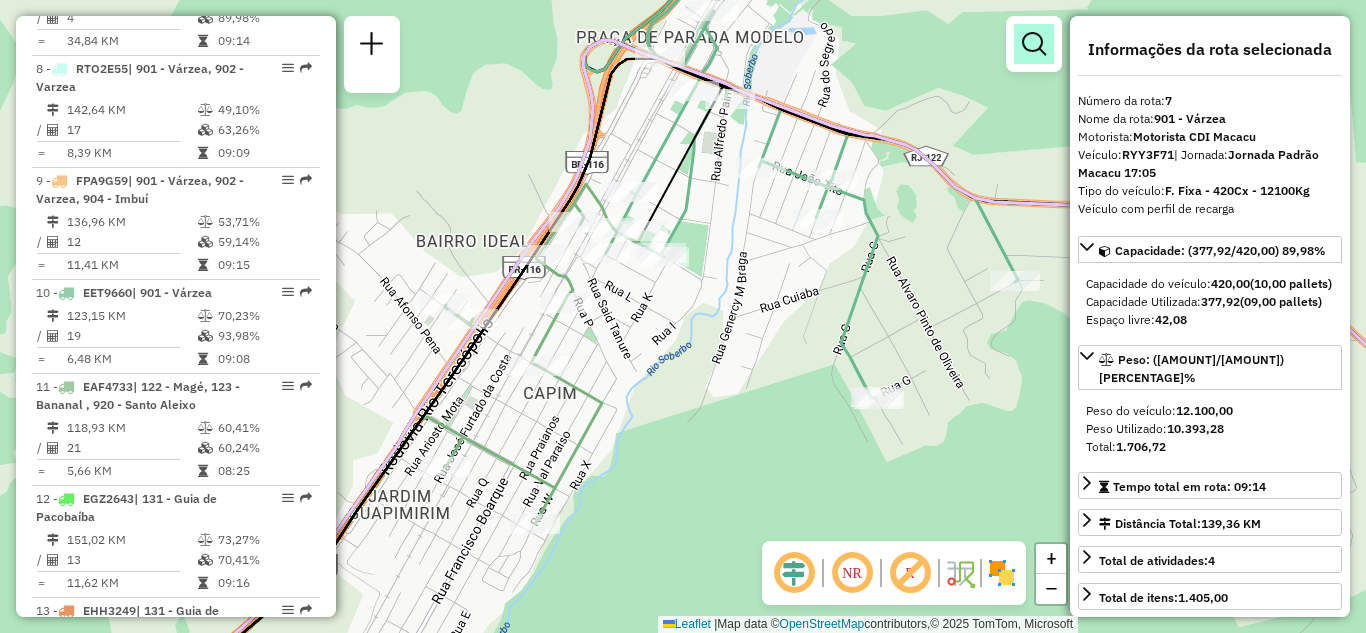 click at bounding box center [1034, 44] 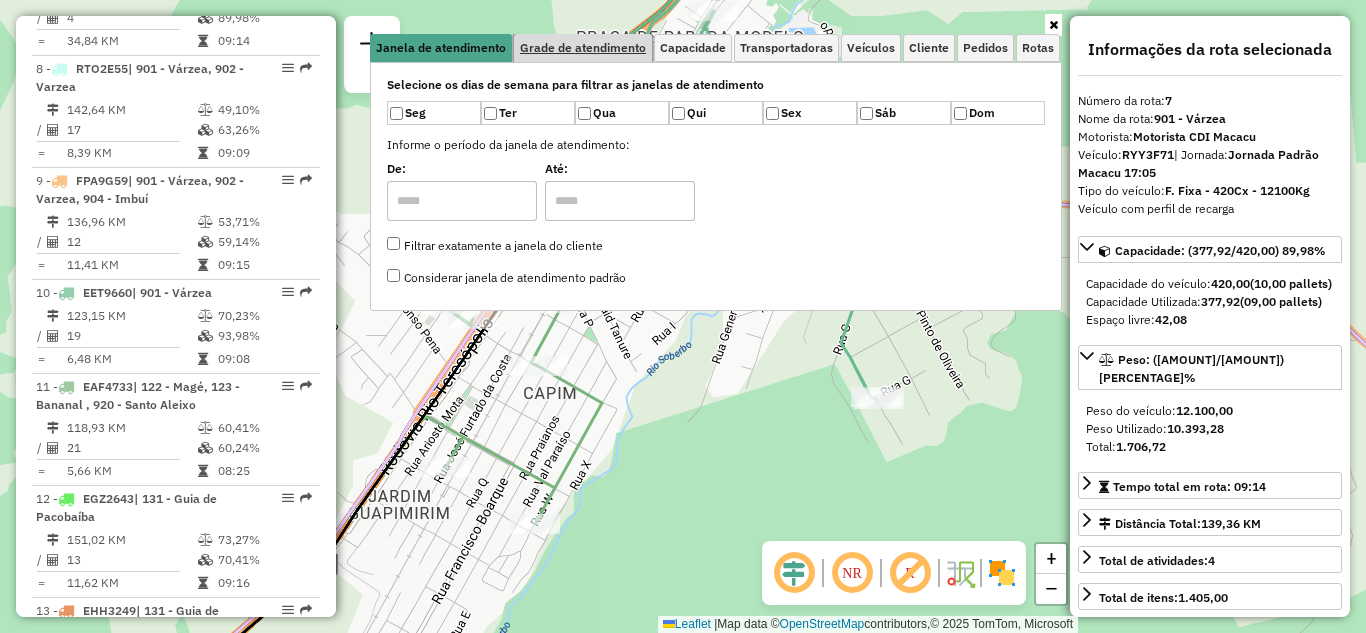 click on "Grade de atendimento" at bounding box center (583, 48) 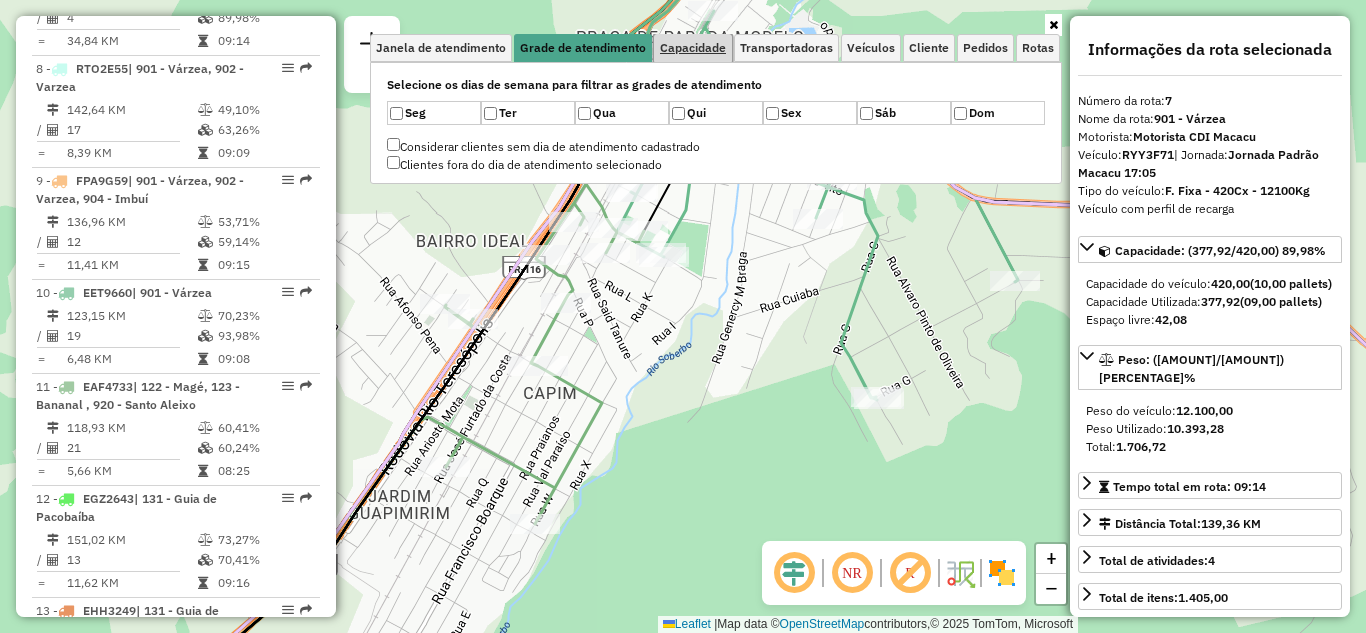 click on "Capacidade" at bounding box center [693, 48] 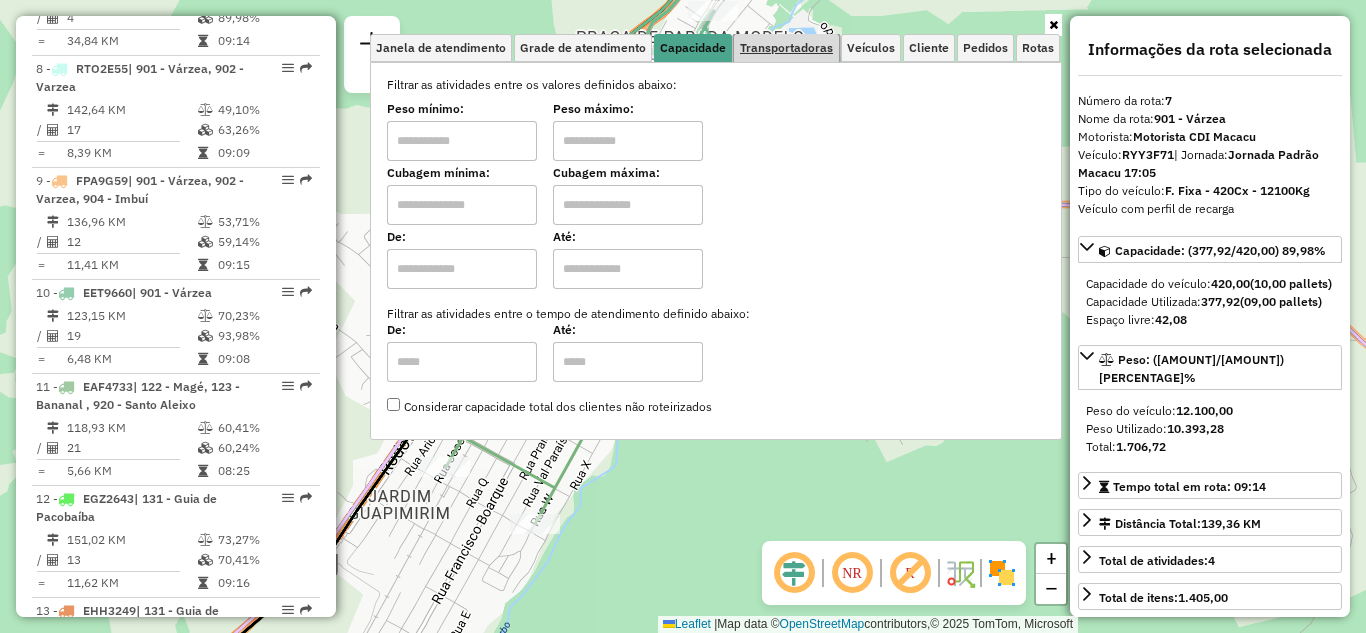 click on "Transportadoras" at bounding box center [786, 48] 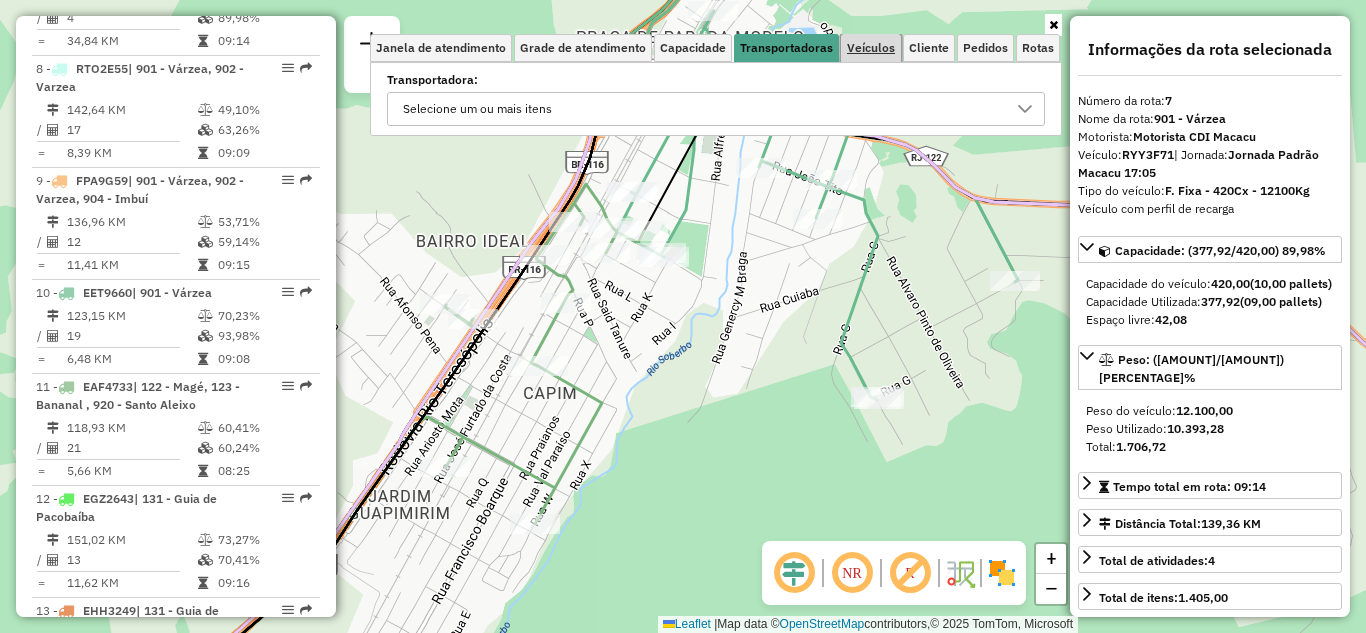 click on "Veículos" at bounding box center [871, 48] 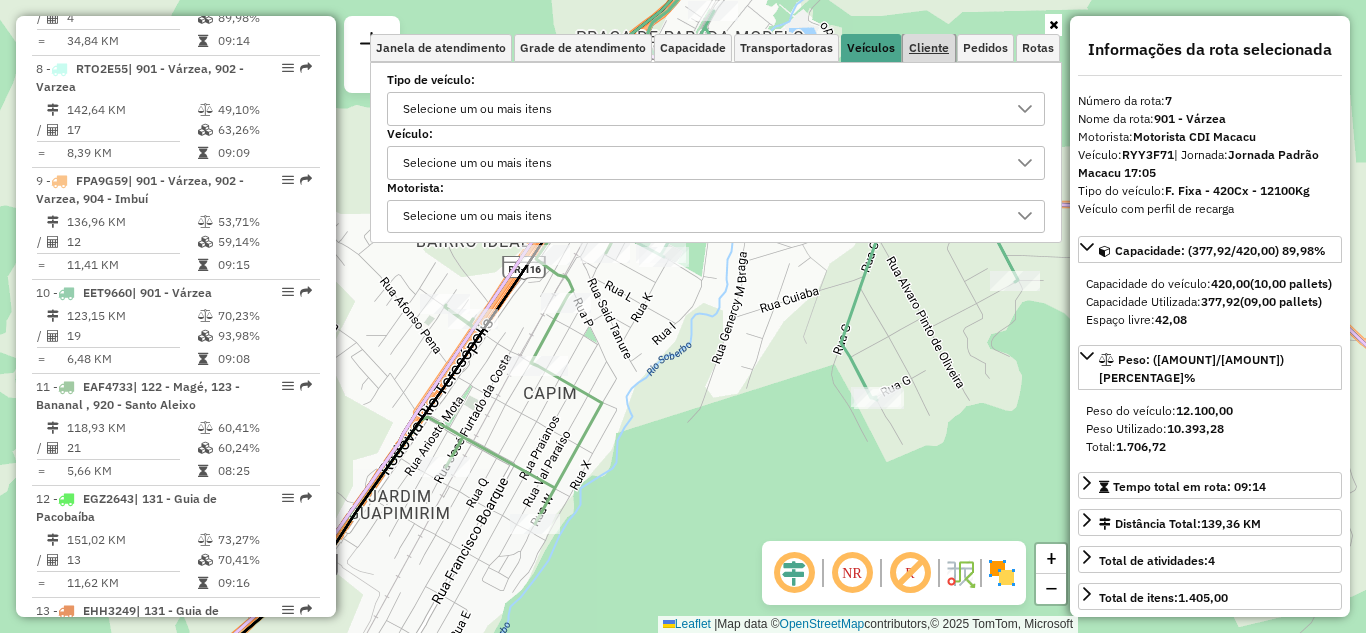 click on "Cliente" at bounding box center (929, 48) 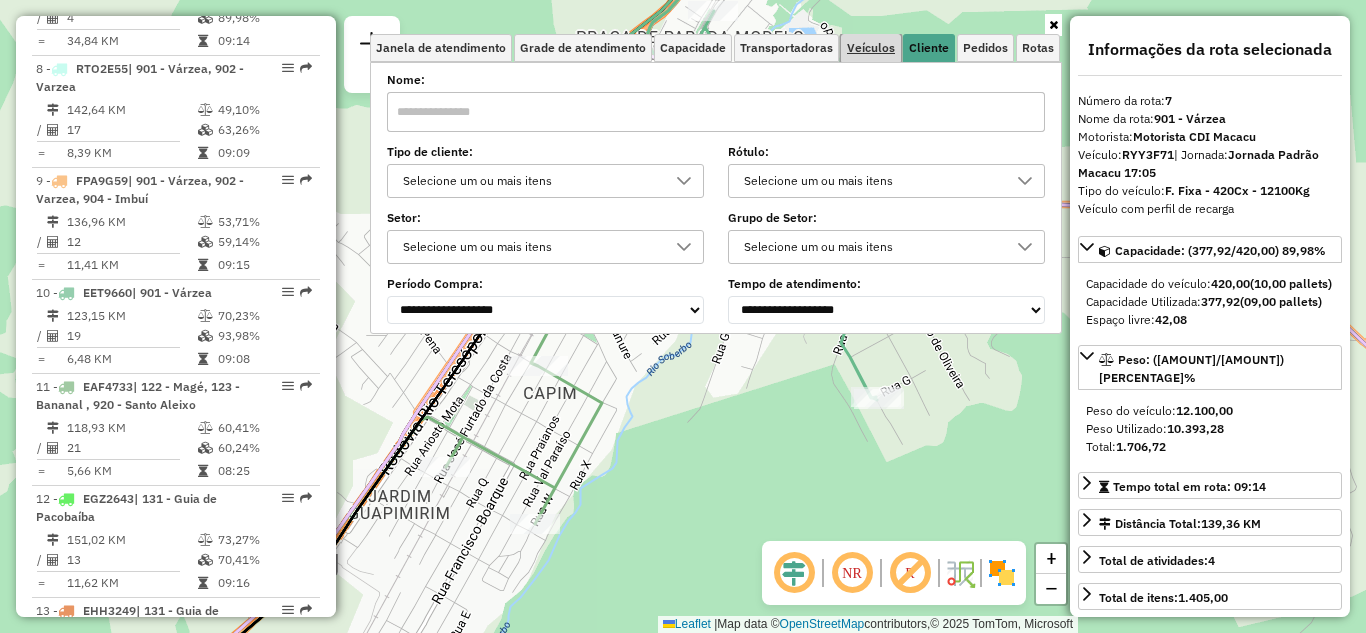click on "Veículos" at bounding box center (871, 48) 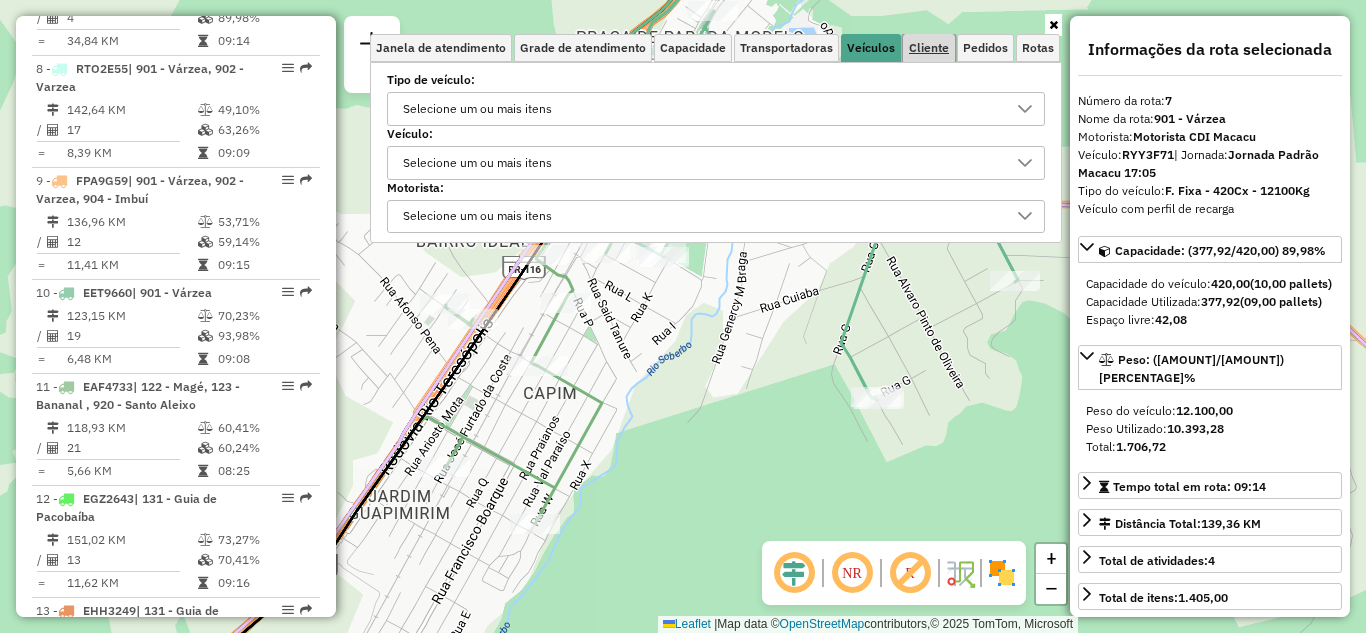 click on "Cliente" at bounding box center (929, 48) 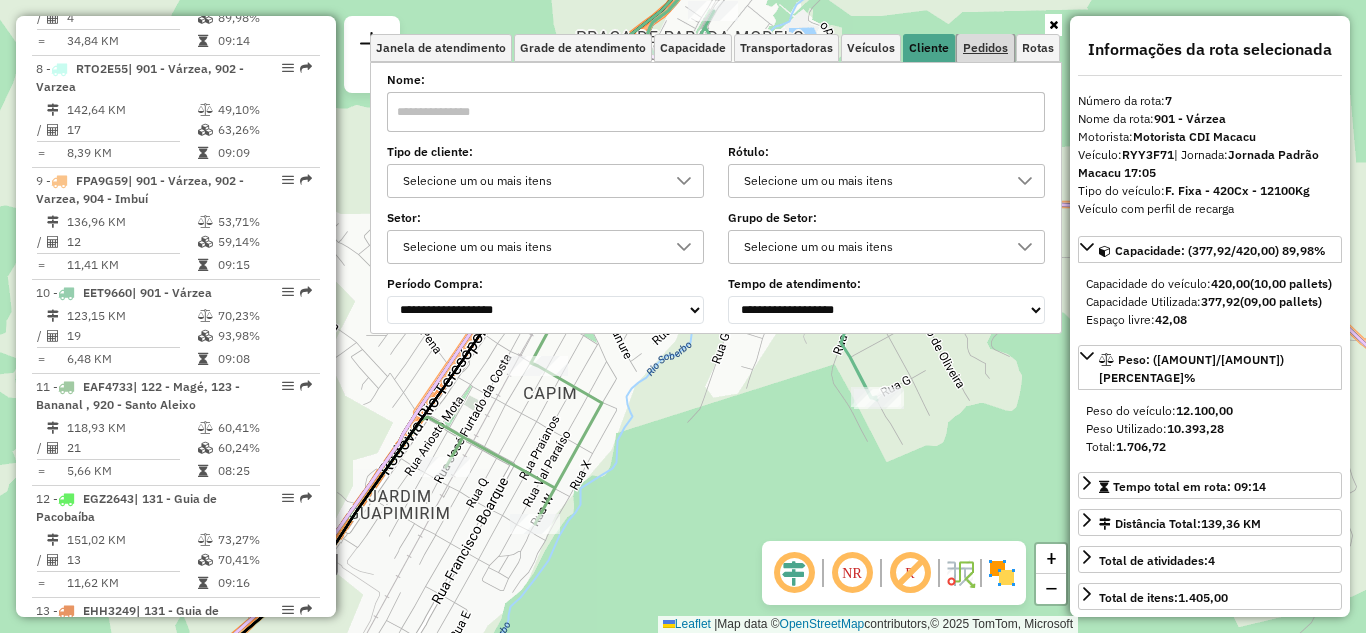 click on "Pedidos" at bounding box center (985, 48) 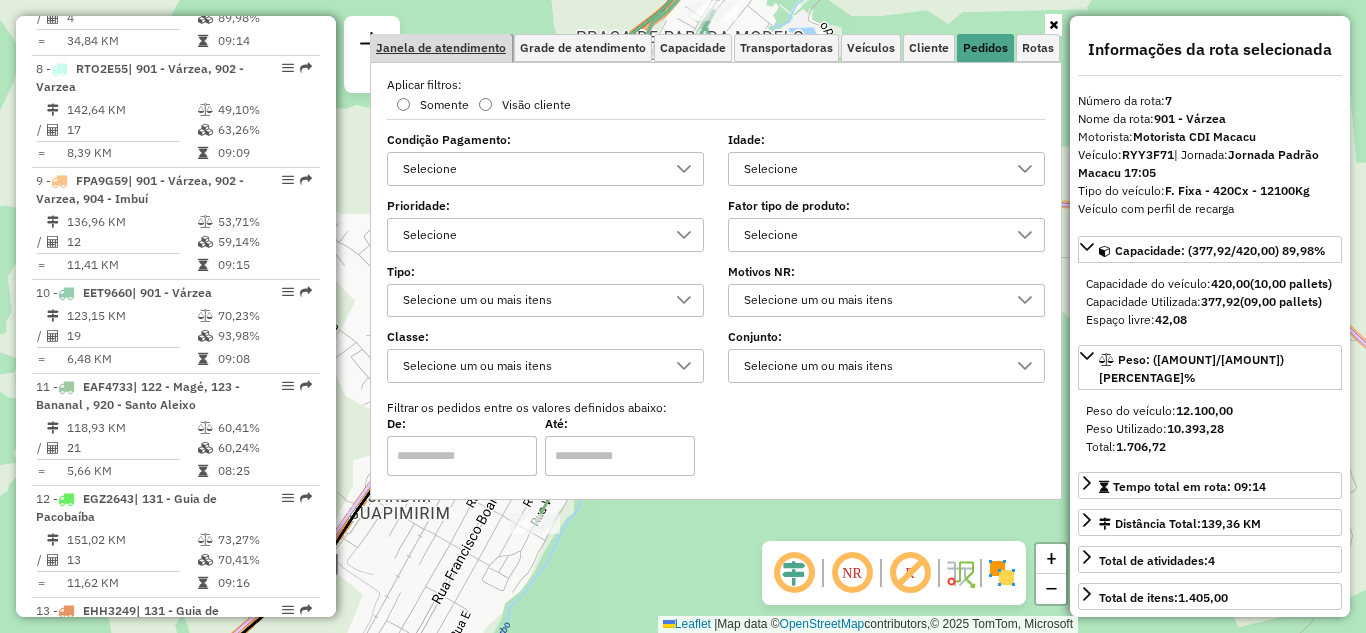 click on "Janela de atendimento" at bounding box center (441, 48) 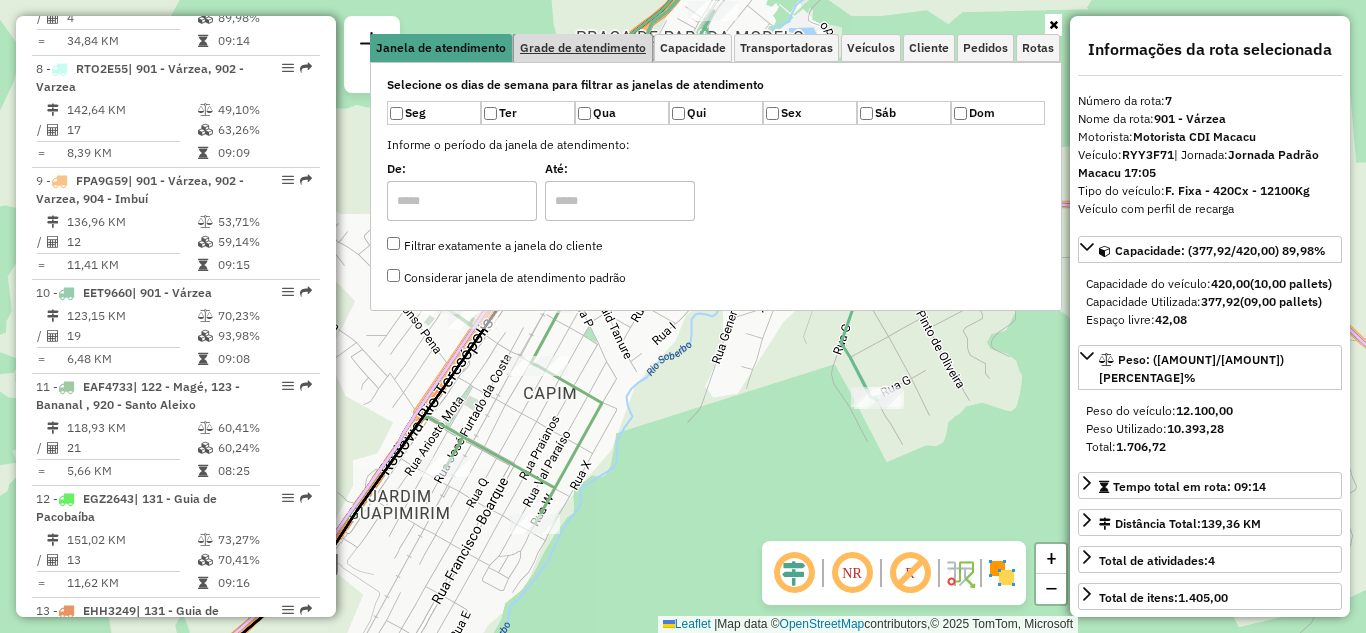 click on "Grade de atendimento" at bounding box center [583, 48] 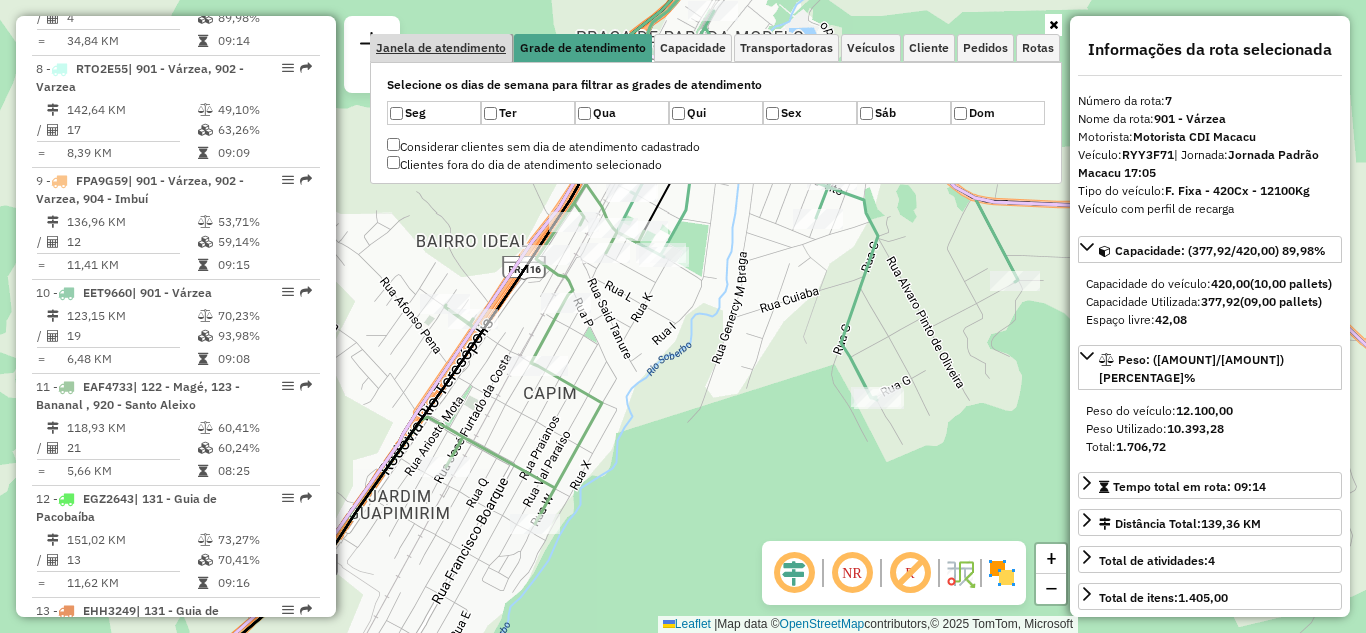 click on "Janela de atendimento" at bounding box center (441, 48) 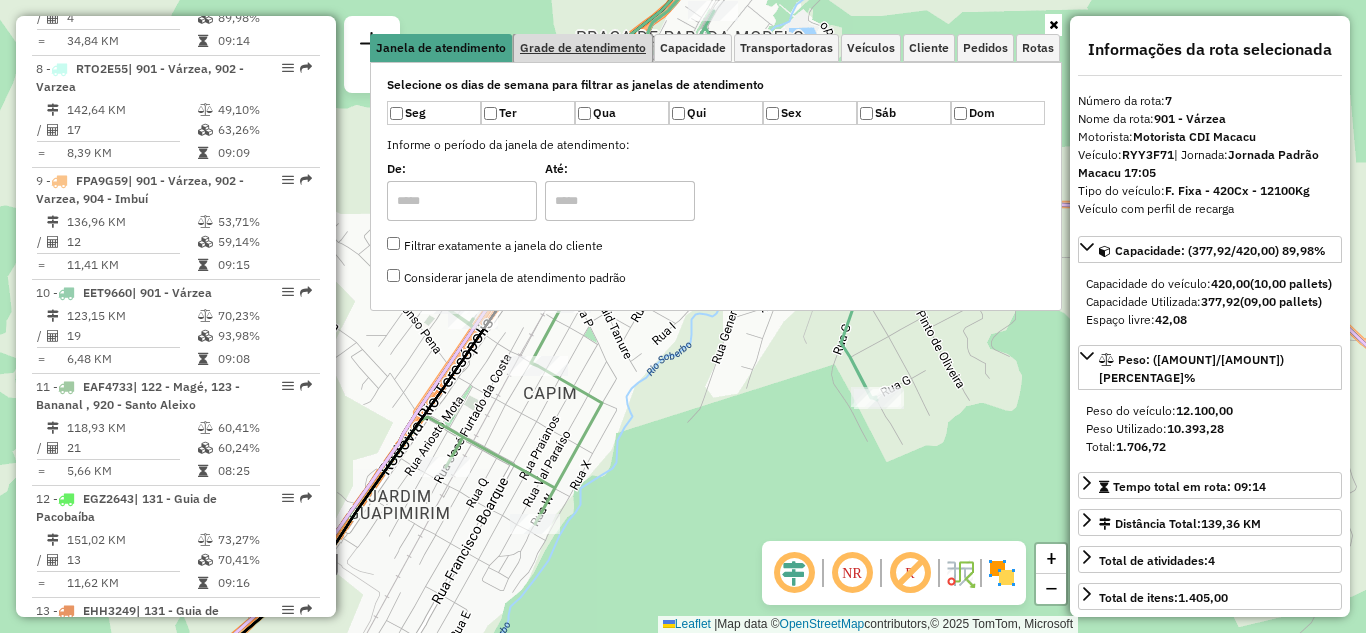 click on "Grade de atendimento" at bounding box center [583, 48] 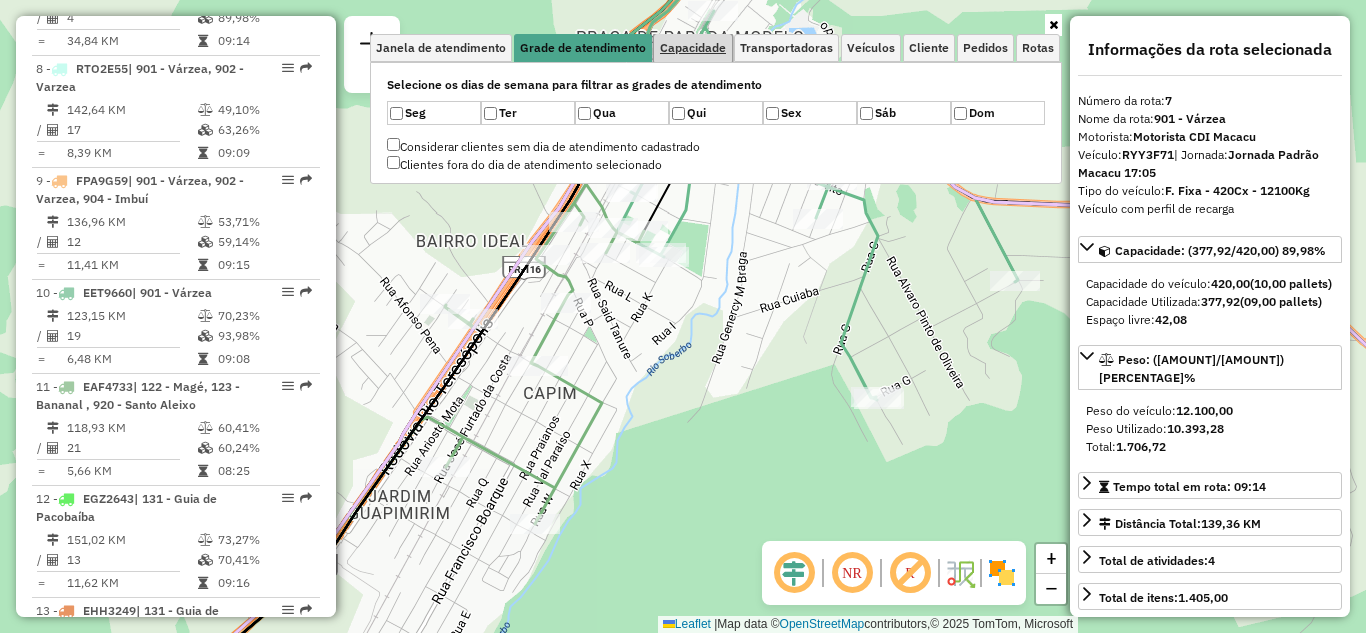click on "Capacidade" at bounding box center (693, 48) 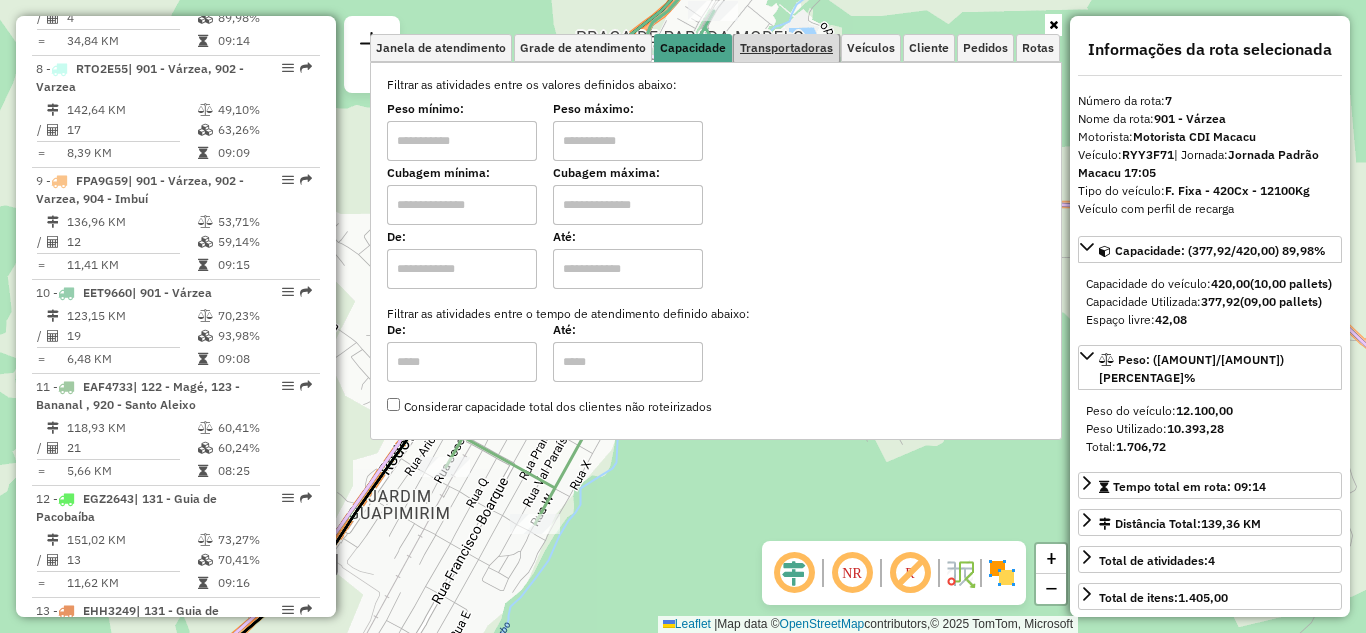 click on "Transportadoras" at bounding box center [786, 48] 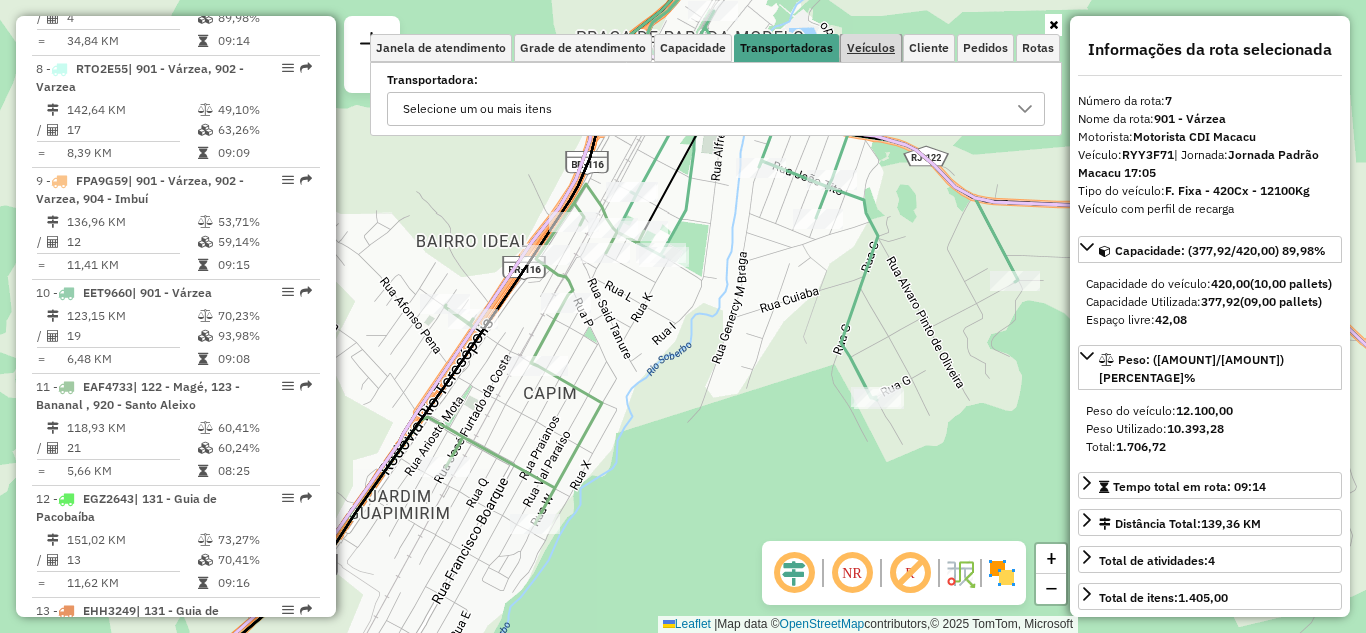 click on "Veículos" at bounding box center [871, 48] 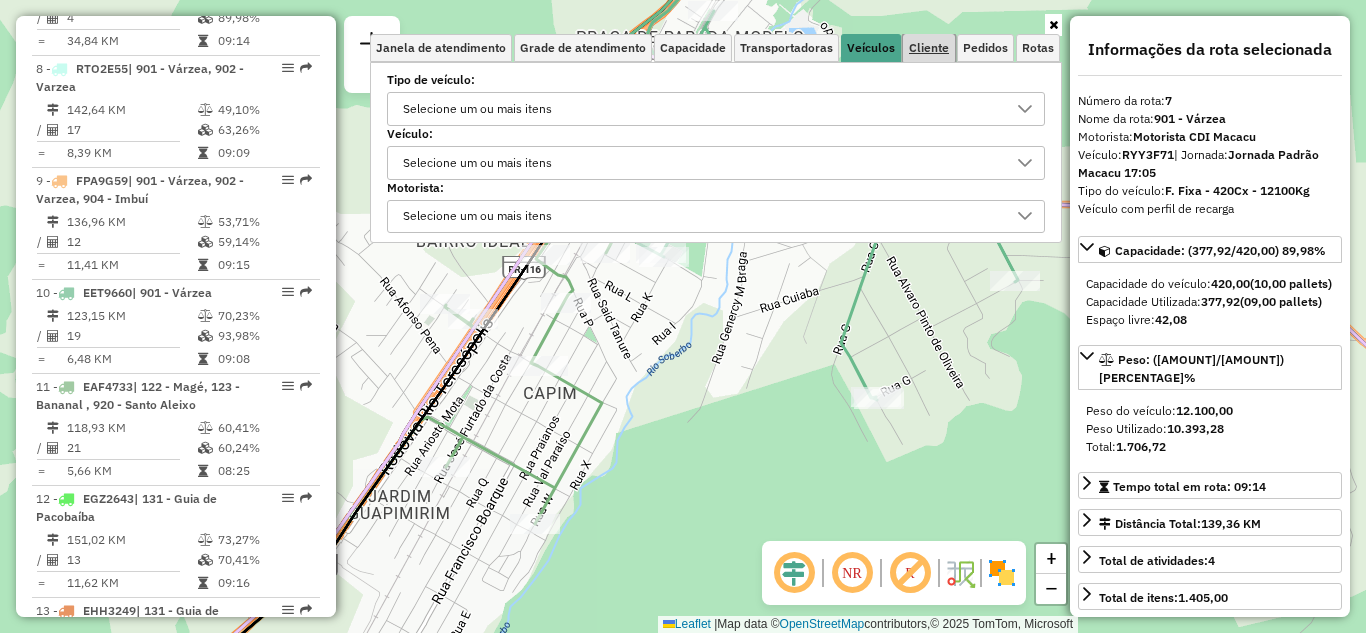 click on "Cliente" at bounding box center [929, 48] 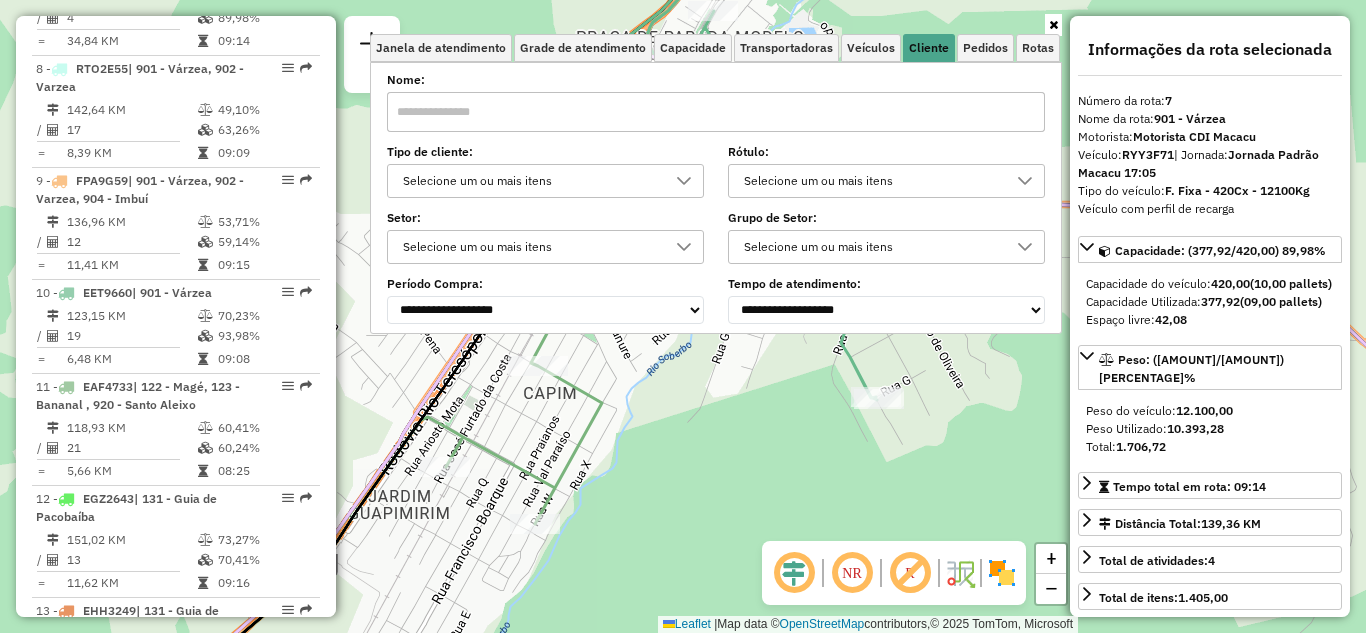 click on "Selecione um ou mais itens" at bounding box center (871, 181) 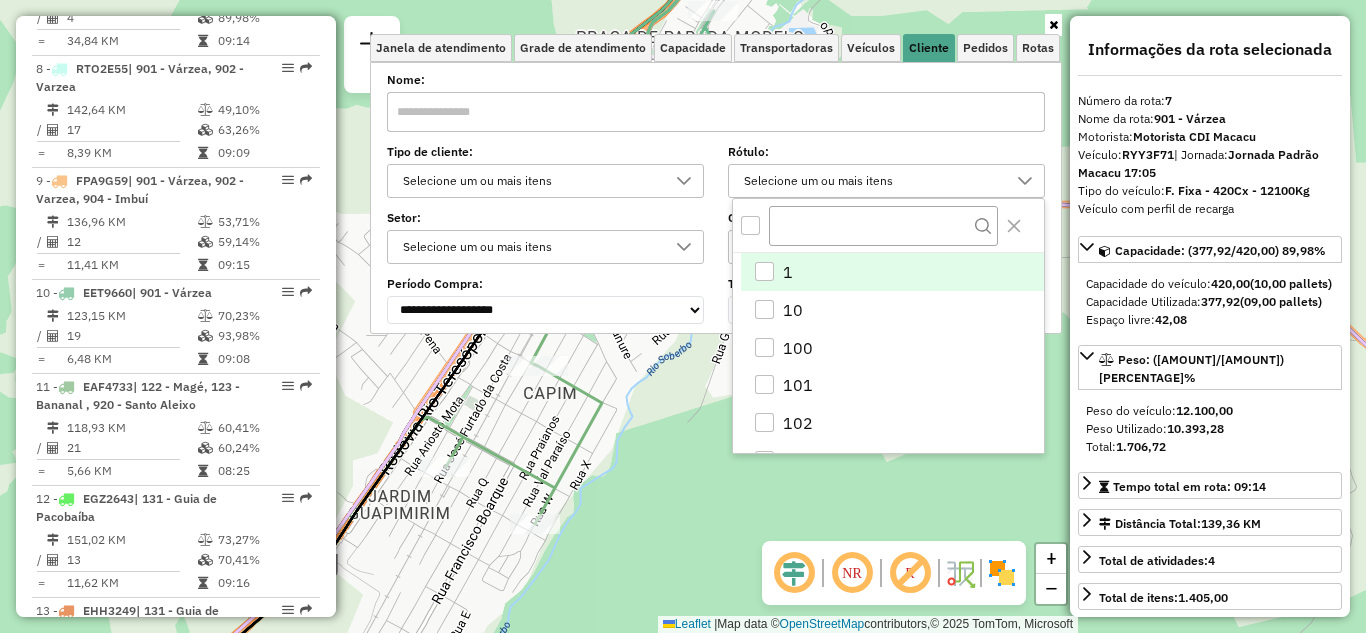 scroll, scrollTop: 12, scrollLeft: 69, axis: both 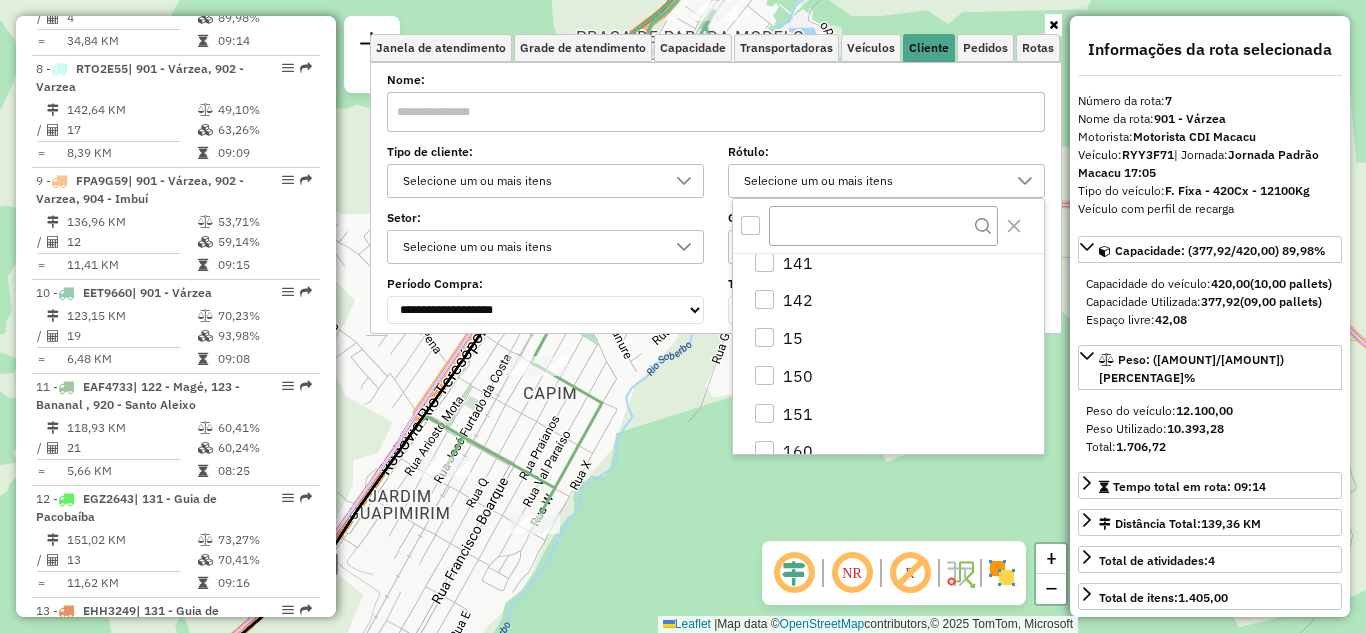 click on "Rótulo:" at bounding box center [886, 152] 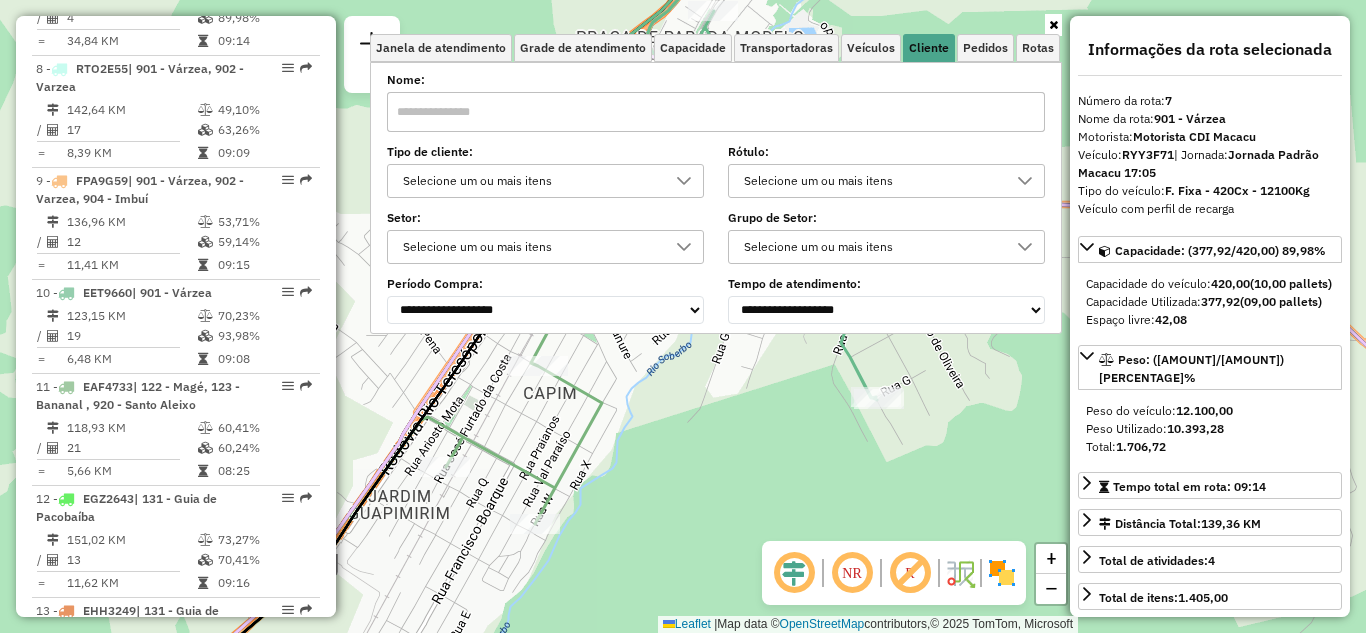 click on "Selecione um ou mais itens" at bounding box center (871, 247) 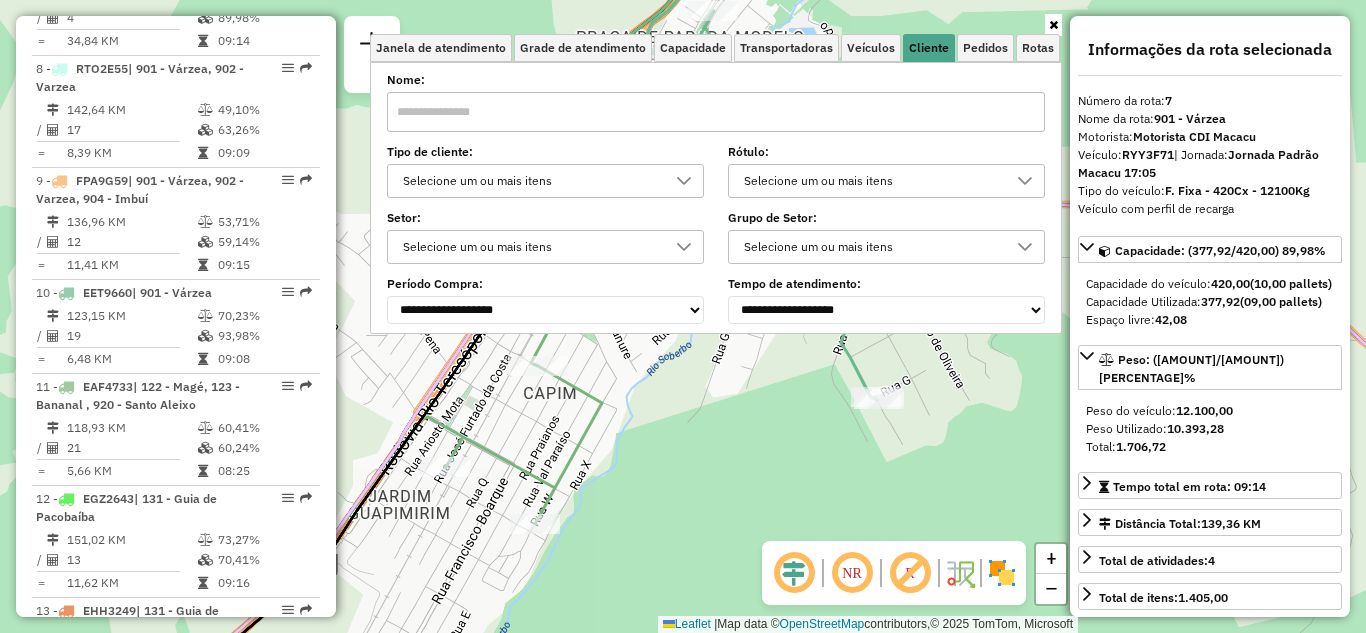 scroll, scrollTop: 12, scrollLeft: 69, axis: both 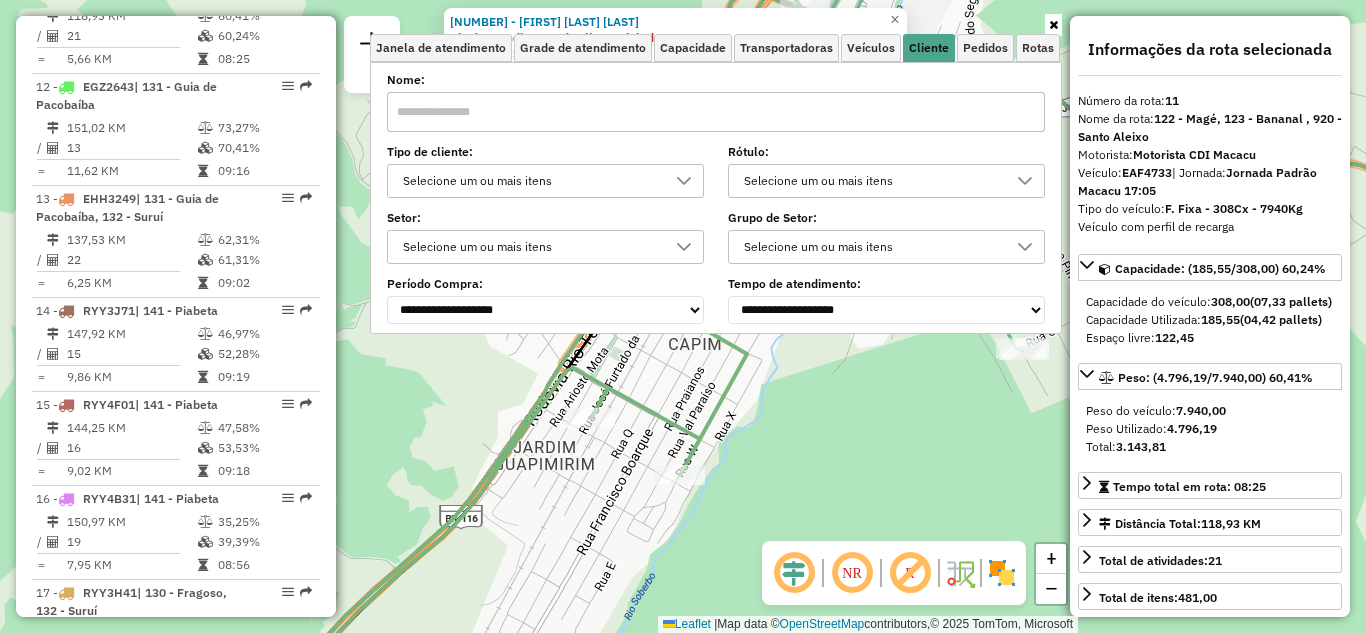 click on "Selecione um ou mais itens" at bounding box center (530, 247) 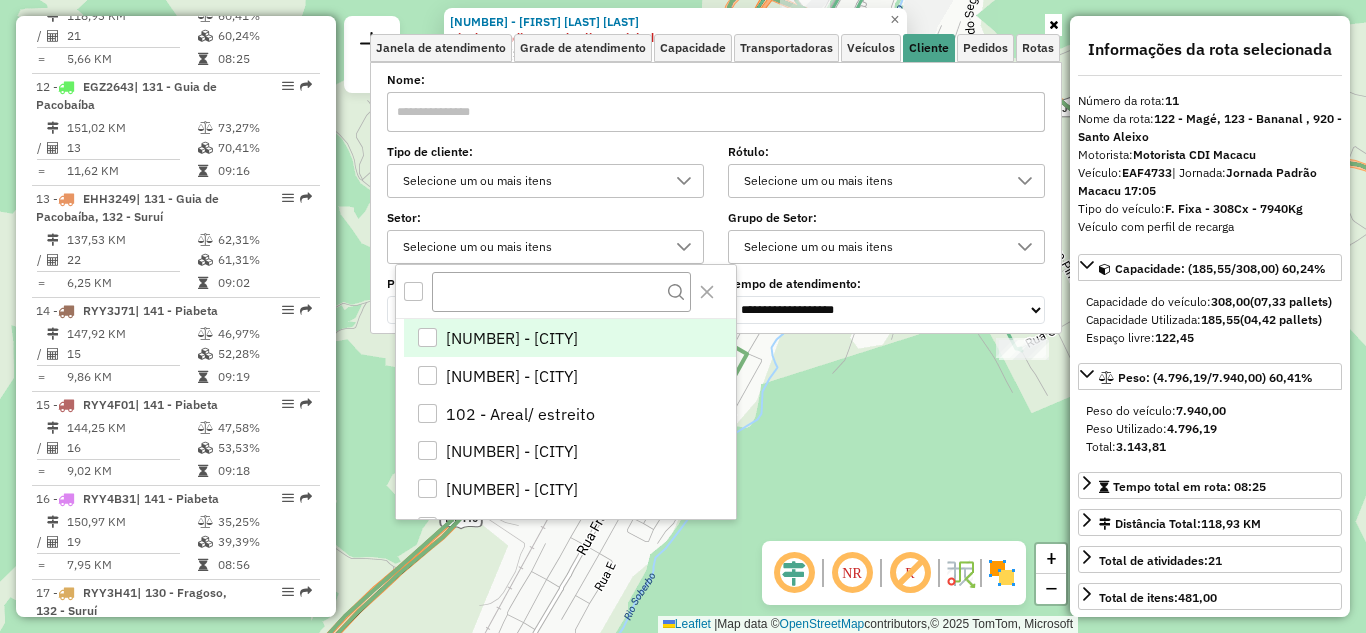 scroll, scrollTop: 12, scrollLeft: 69, axis: both 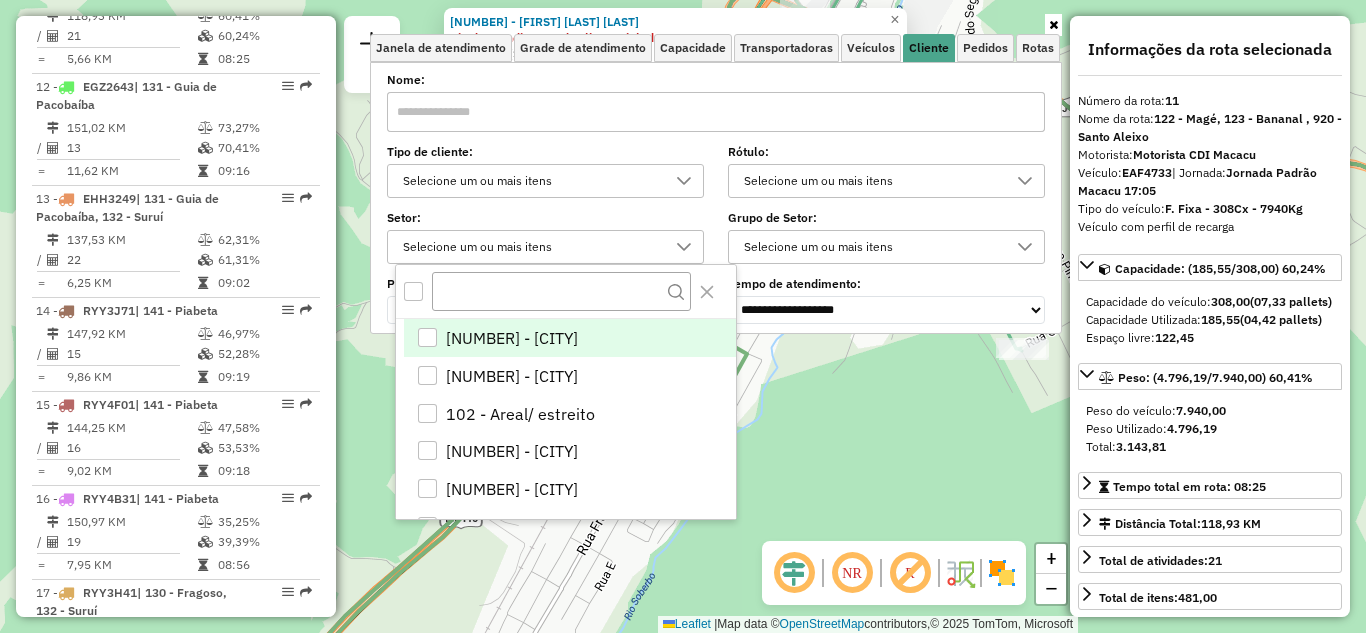 click on "**********" at bounding box center [716, 199] 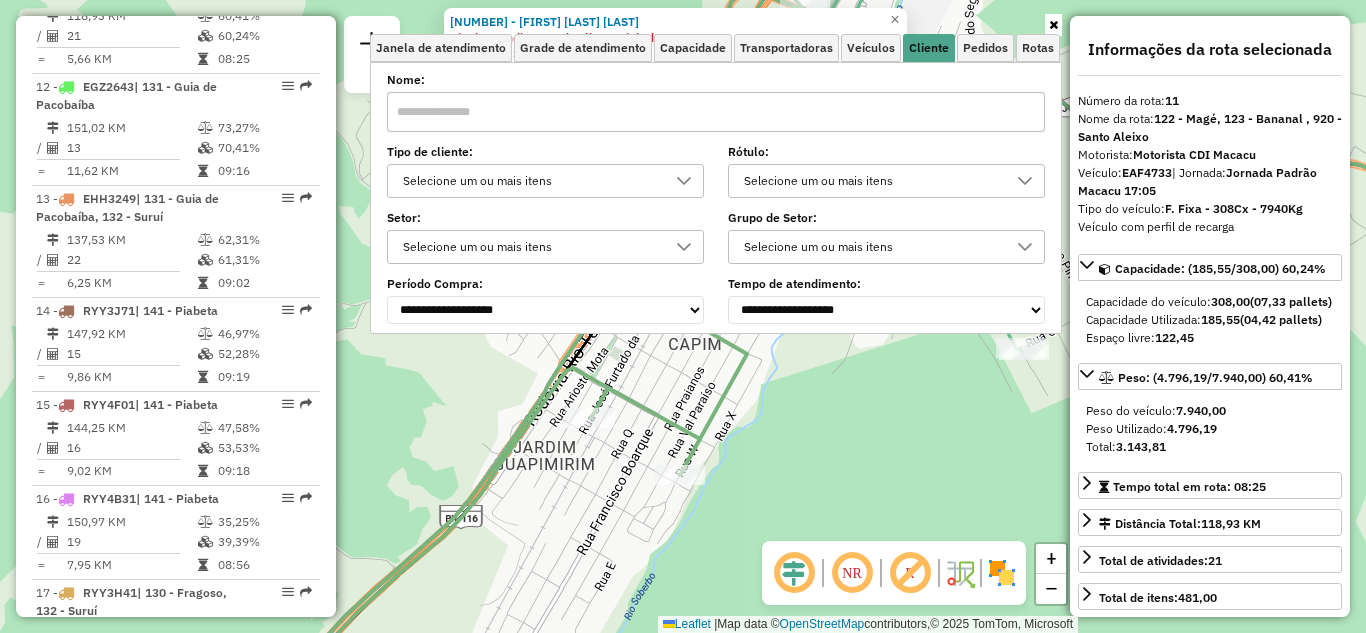 click on "Selecione um ou mais itens" at bounding box center (530, 181) 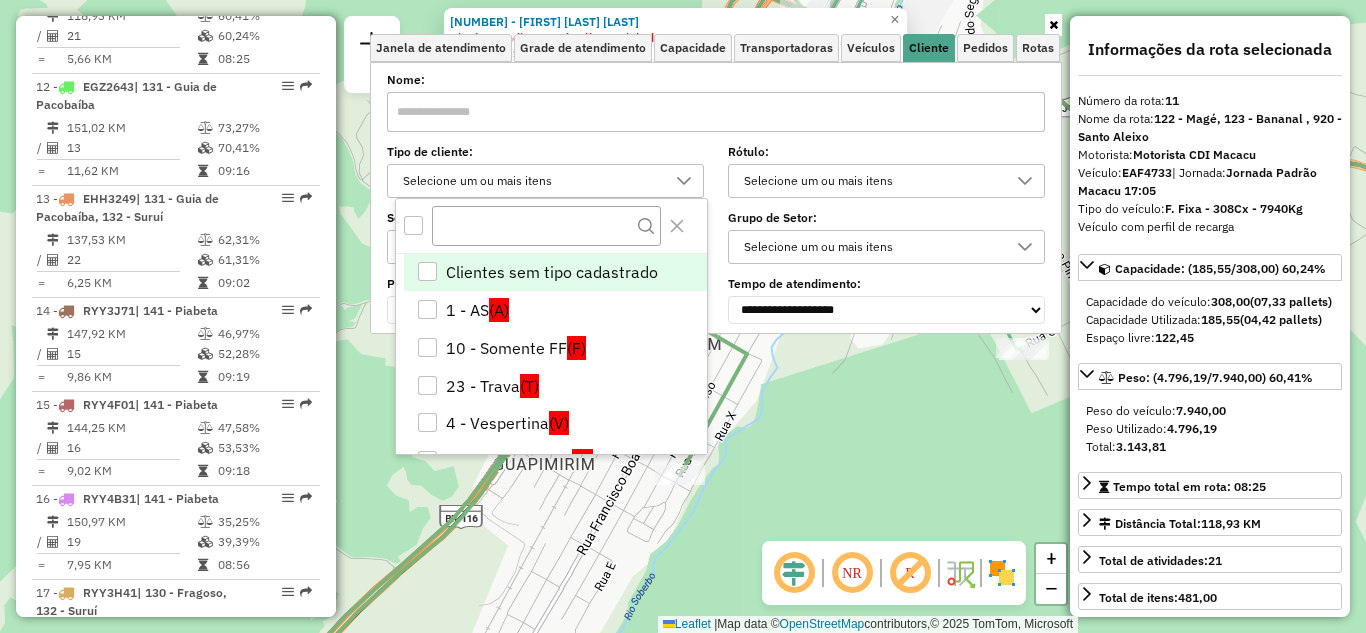 scroll, scrollTop: 12, scrollLeft: 69, axis: both 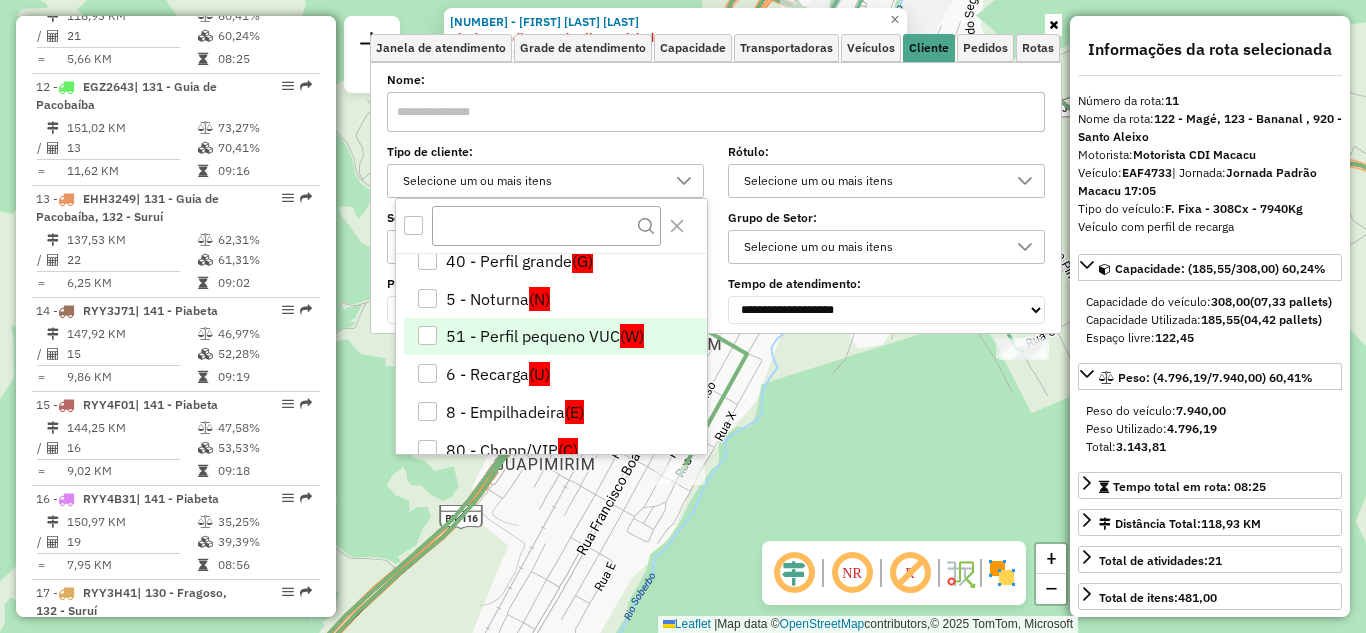 click on "51 - Perfil pequeno VUC  (W)" at bounding box center [555, 337] 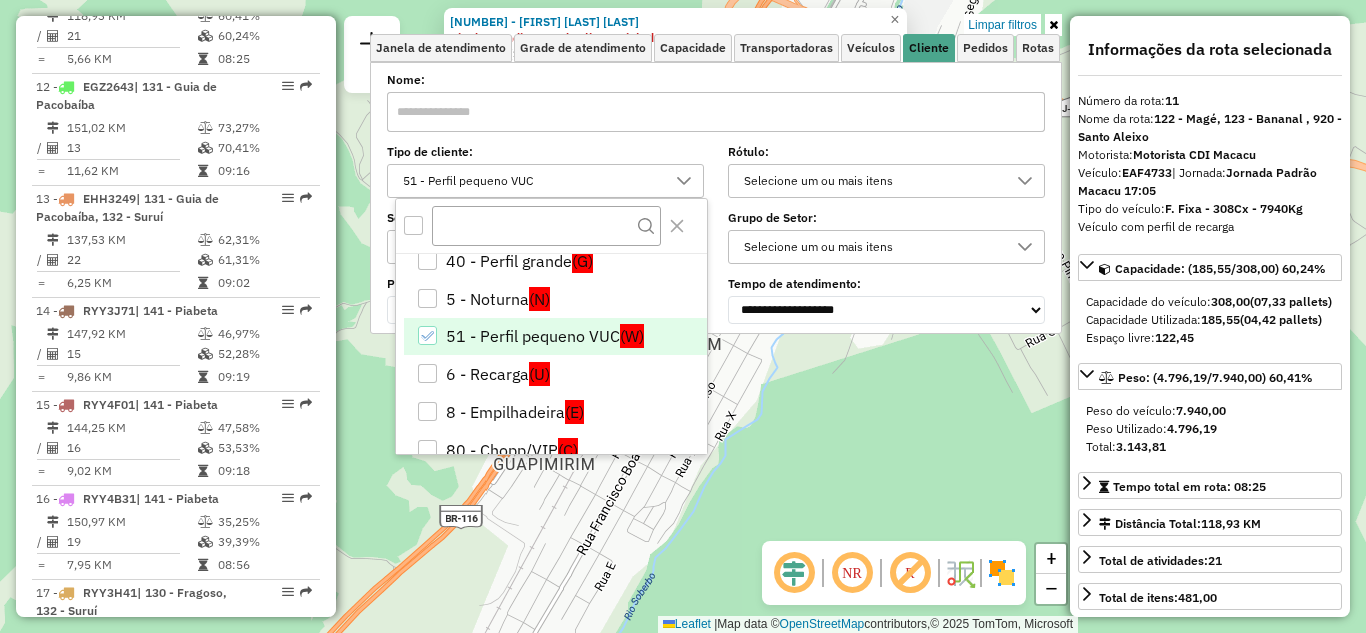 click at bounding box center (1053, 25) 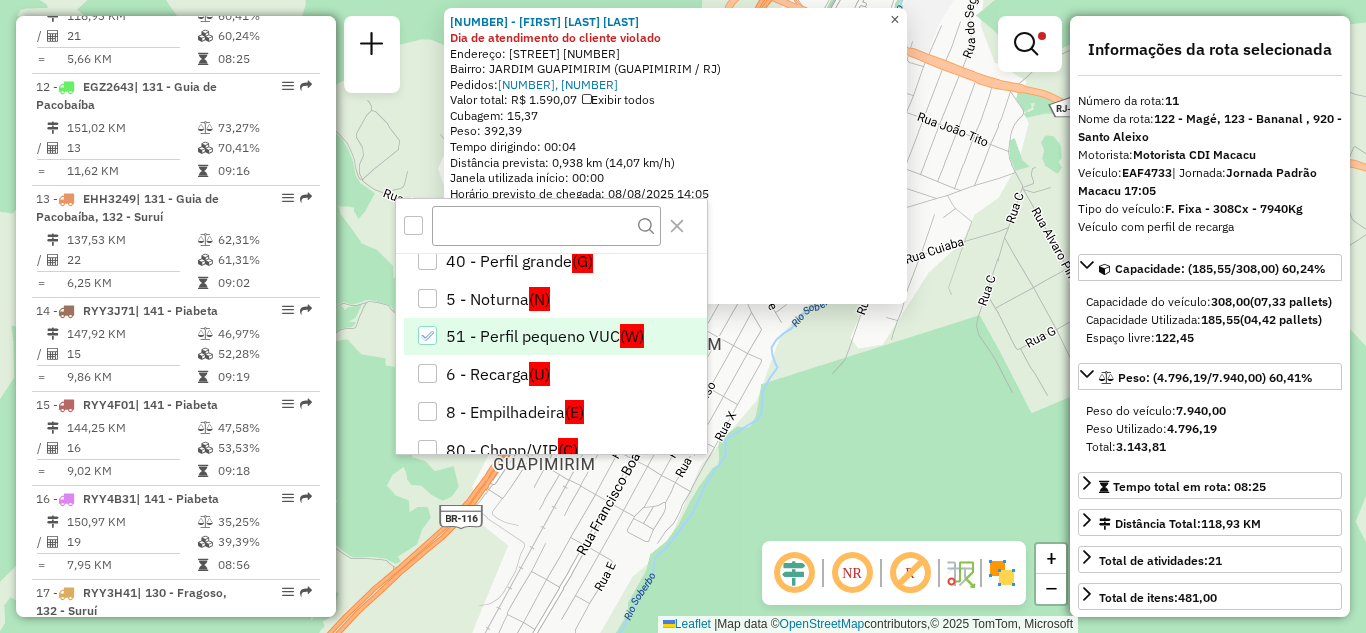 click on "×" 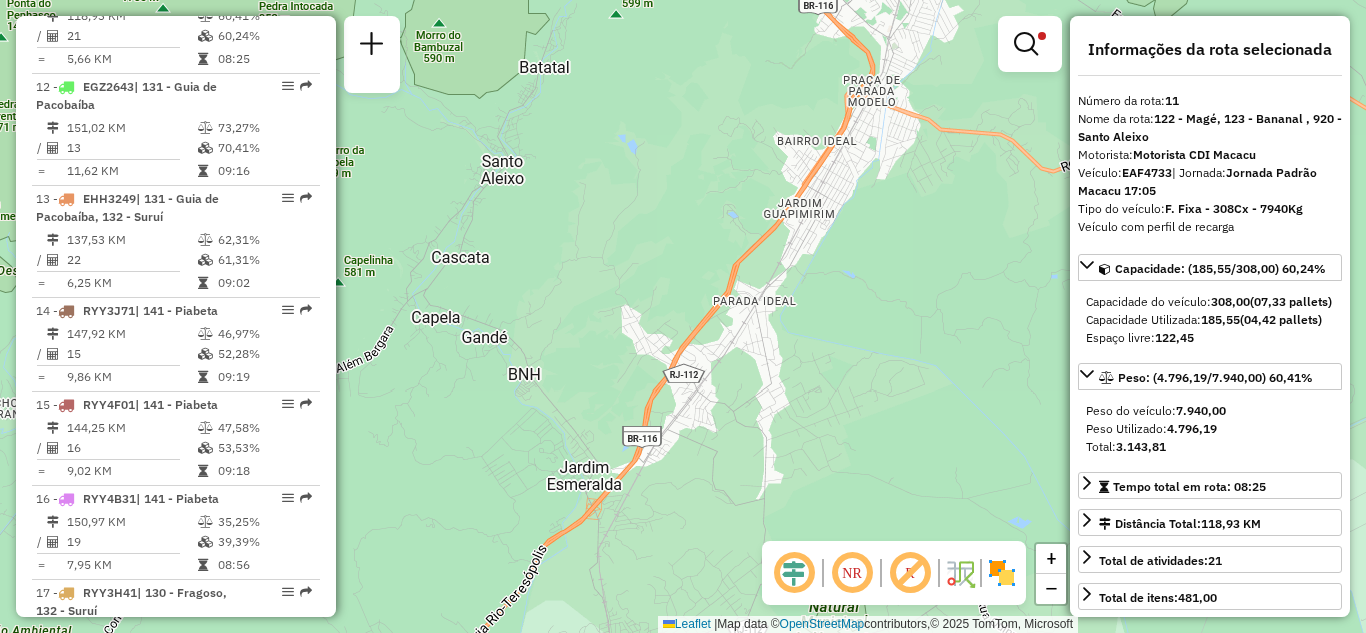 drag, startPoint x: 809, startPoint y: 548, endPoint x: 762, endPoint y: 637, distance: 100.6479 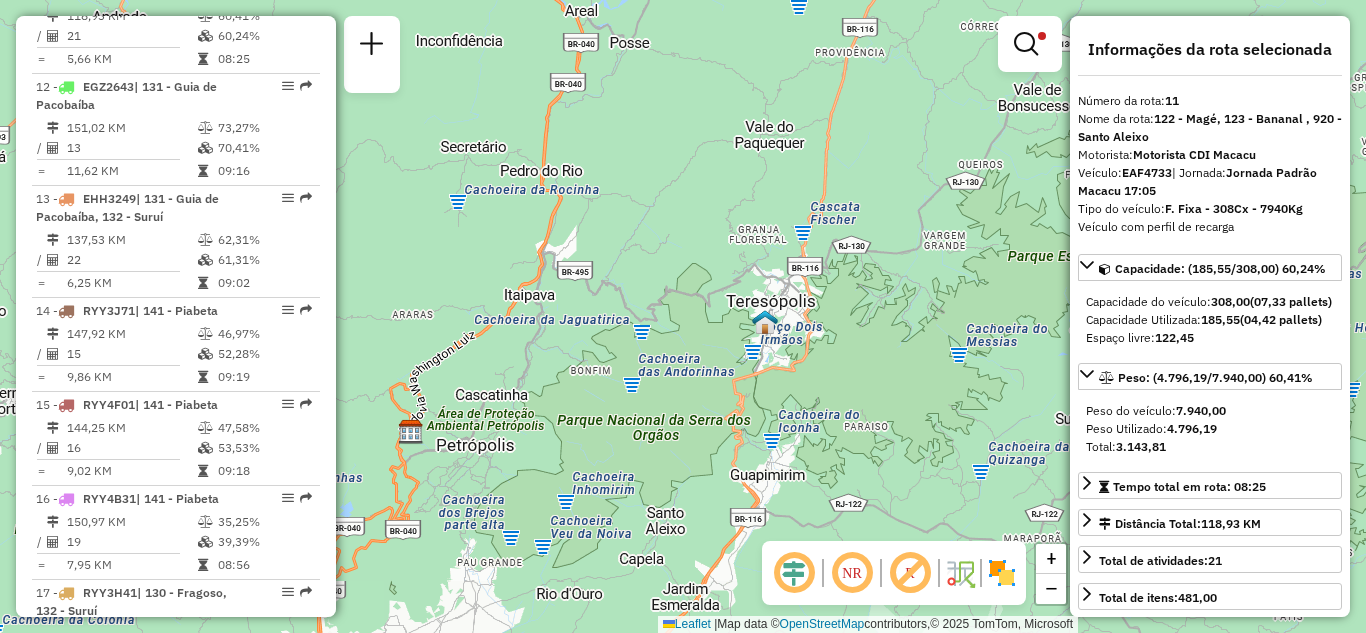drag, startPoint x: 786, startPoint y: 358, endPoint x: 684, endPoint y: 162, distance: 220.95248 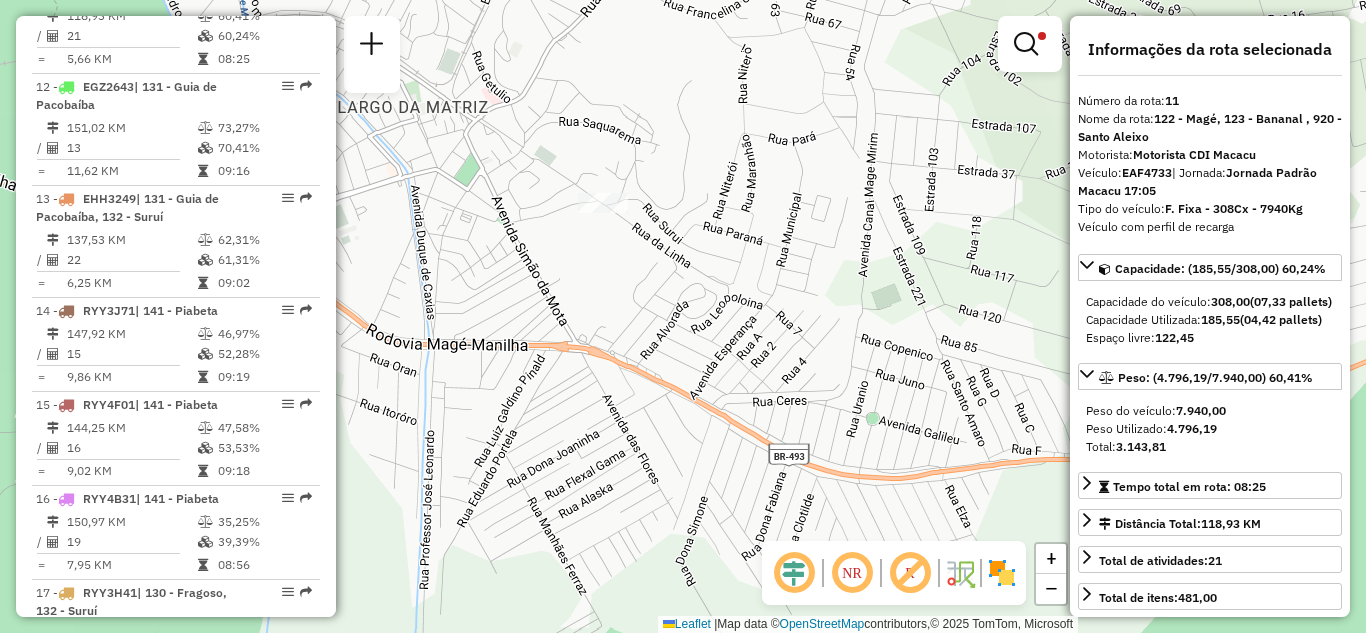 drag, startPoint x: 593, startPoint y: 287, endPoint x: 593, endPoint y: 416, distance: 129 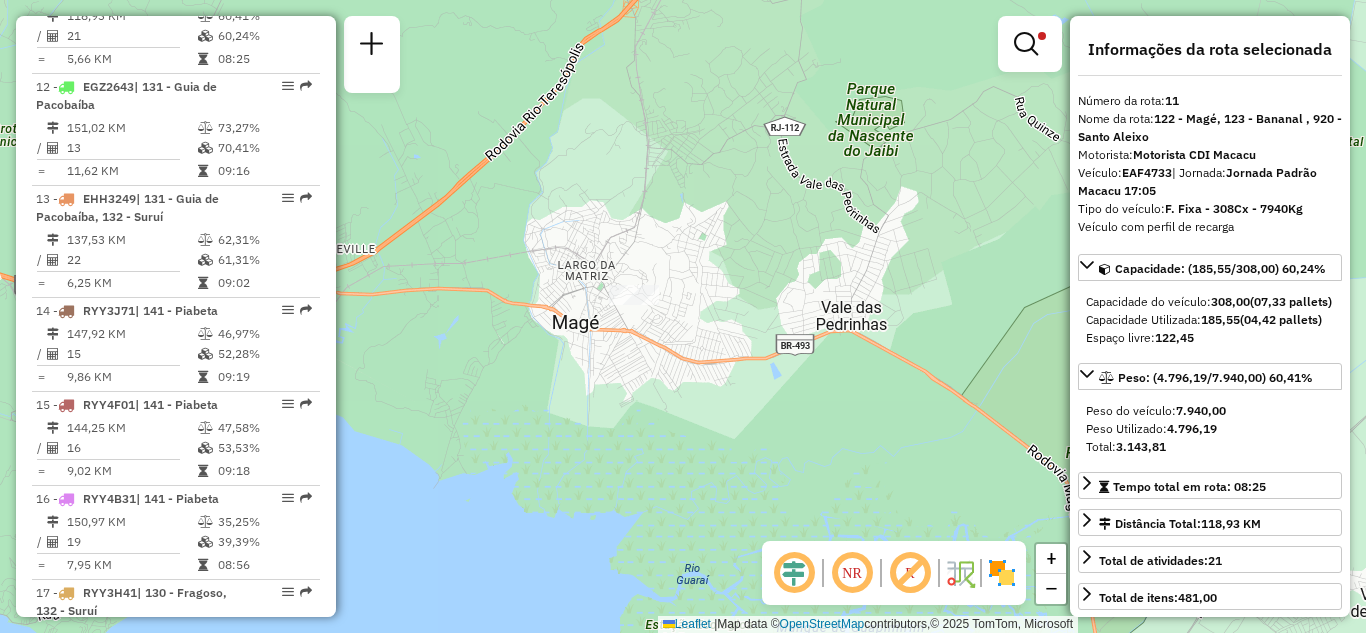 drag, startPoint x: 752, startPoint y: 318, endPoint x: 446, endPoint y: 364, distance: 309.4382 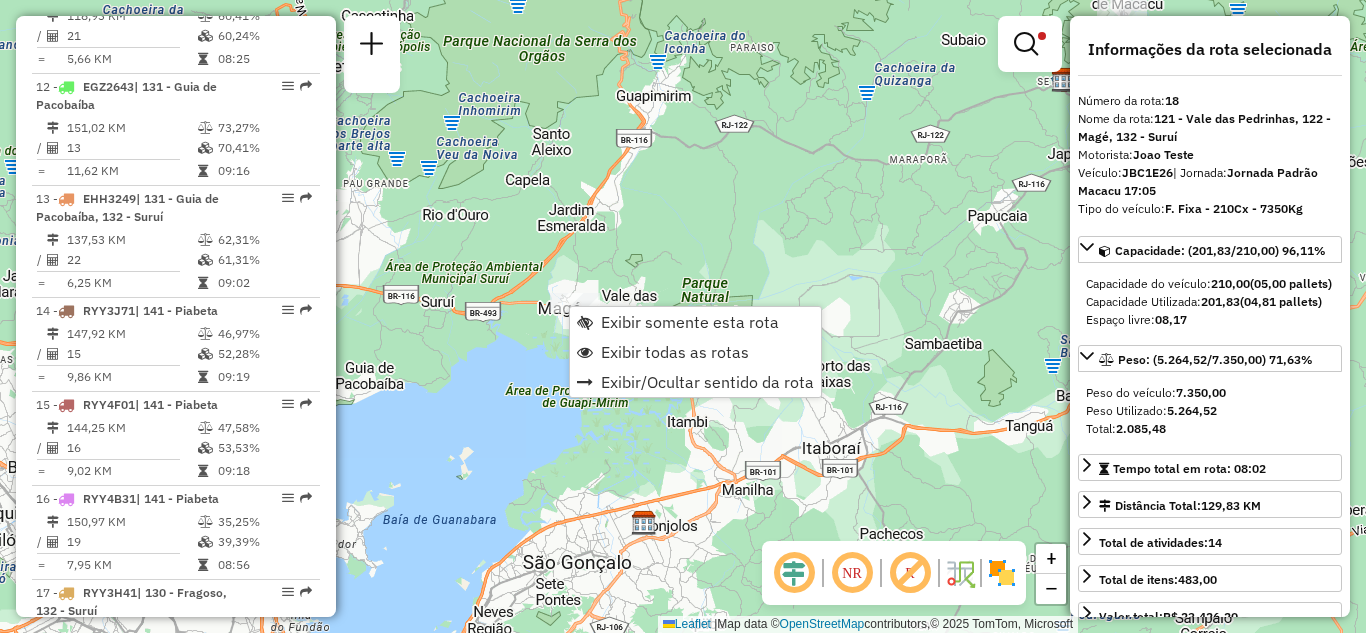 scroll, scrollTop: 2591, scrollLeft: 0, axis: vertical 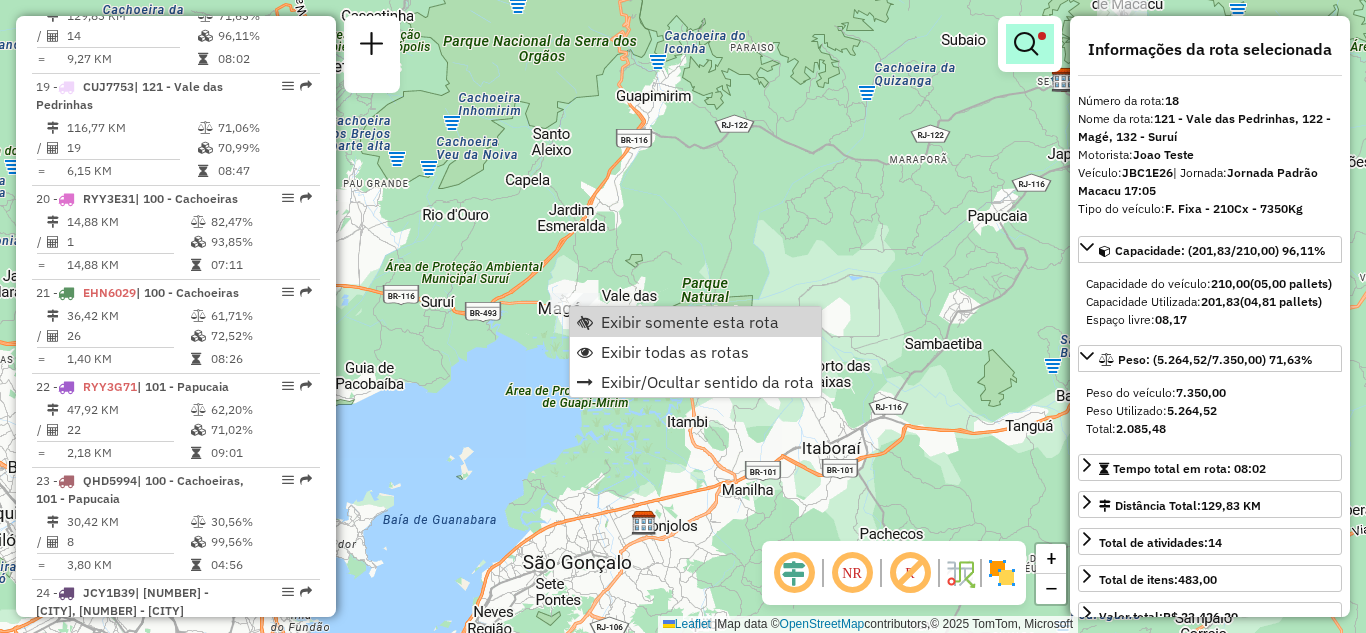 click at bounding box center (1026, 44) 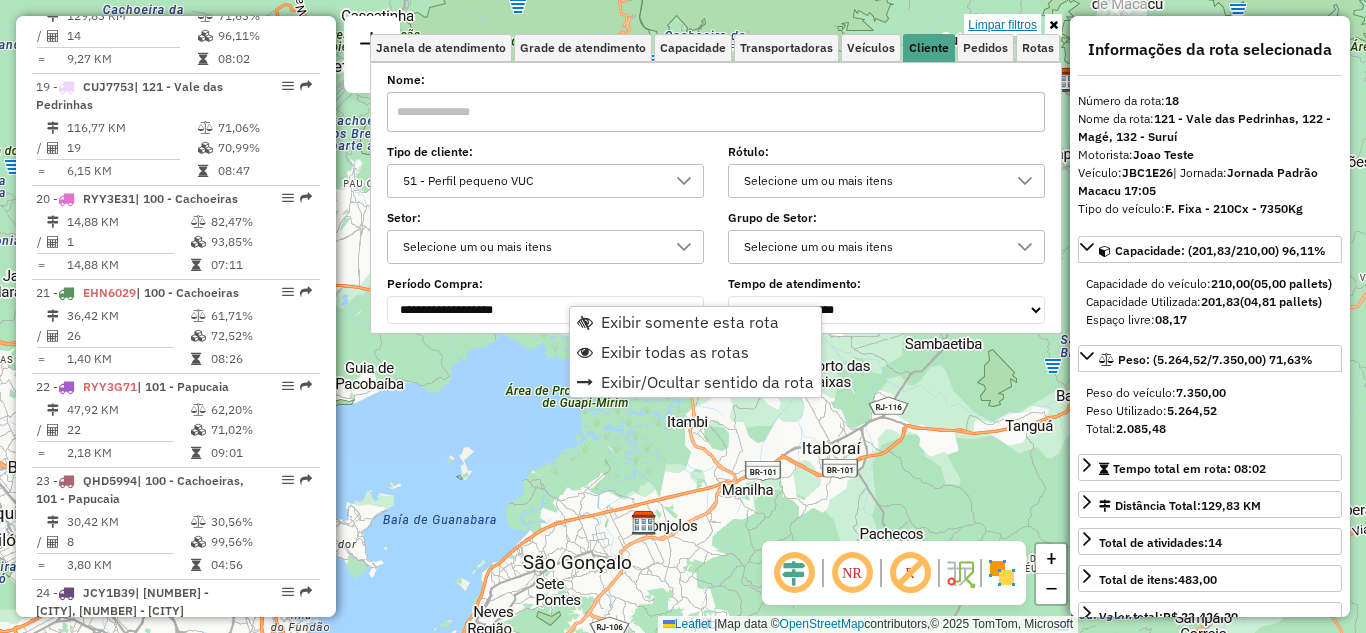 click on "Limpar filtros" at bounding box center [1002, 25] 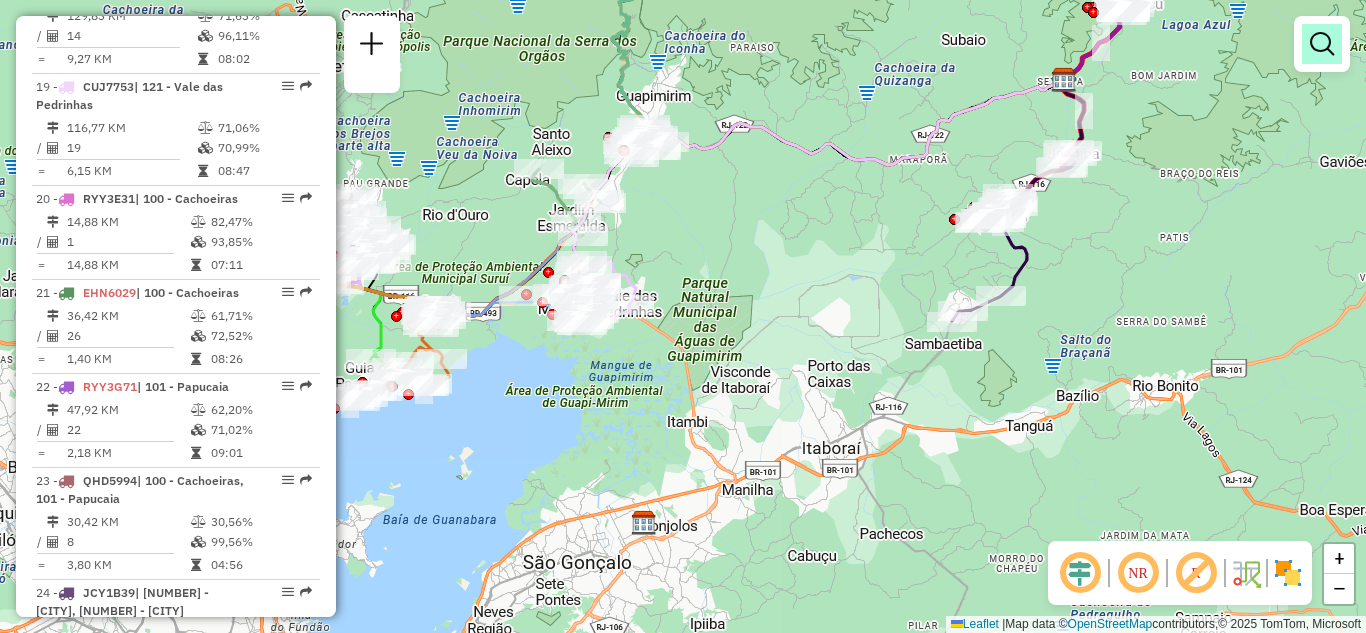 click at bounding box center (1322, 44) 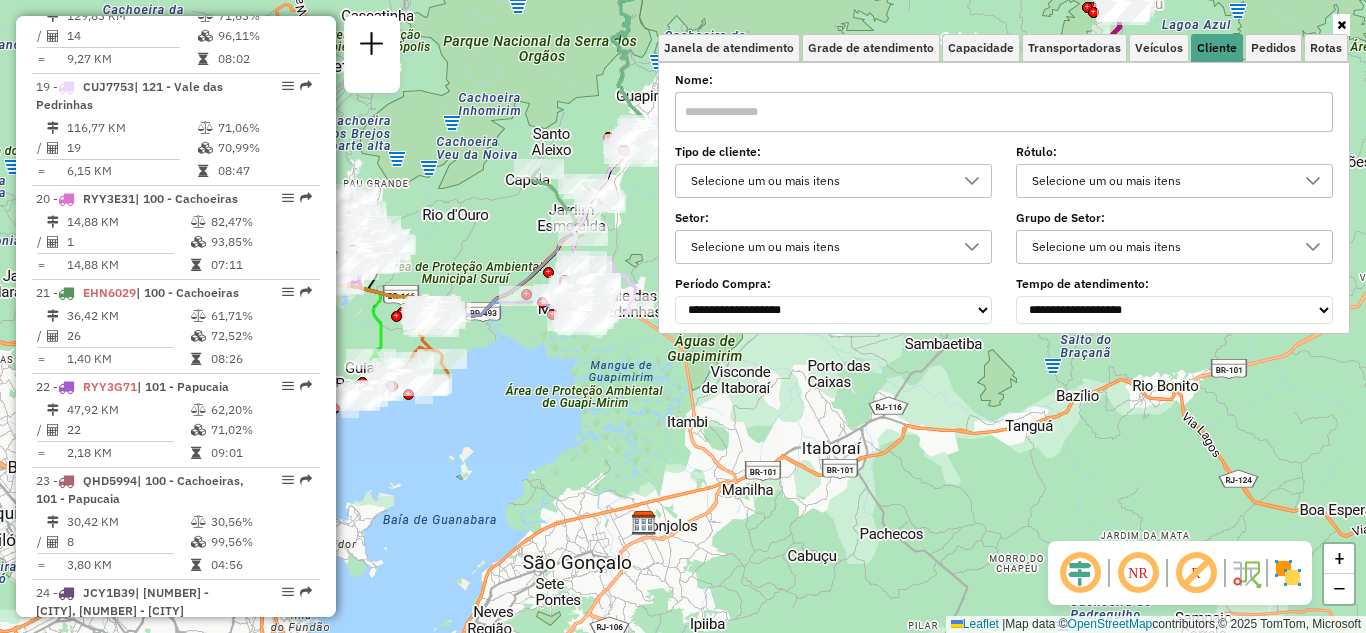 click on "Selecione um ou mais itens" at bounding box center [818, 247] 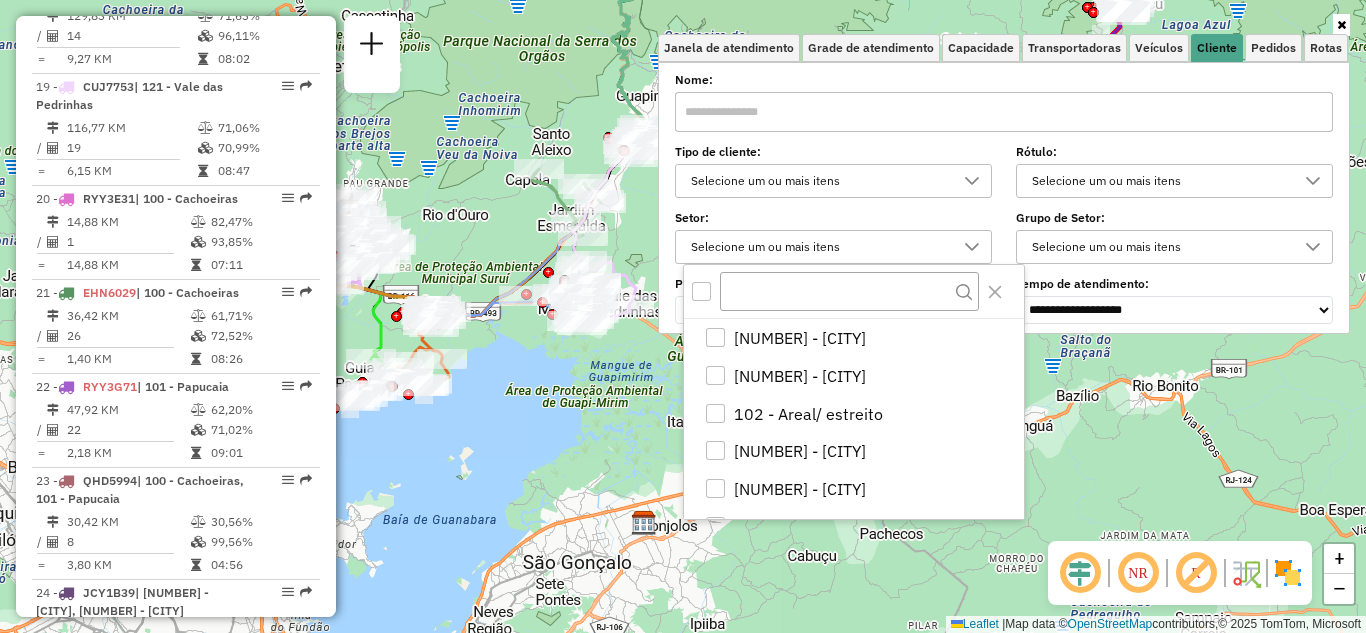 click on "Setor:" at bounding box center [833, 218] 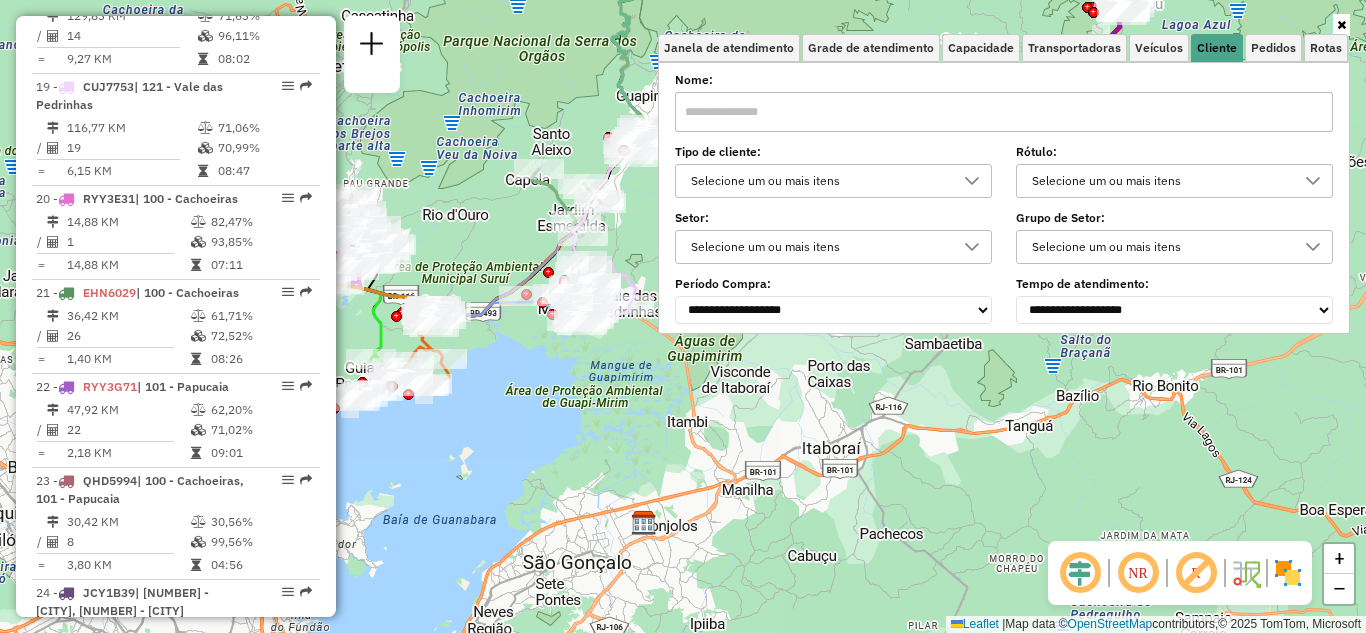 click on "Selecione um ou mais itens" at bounding box center [818, 181] 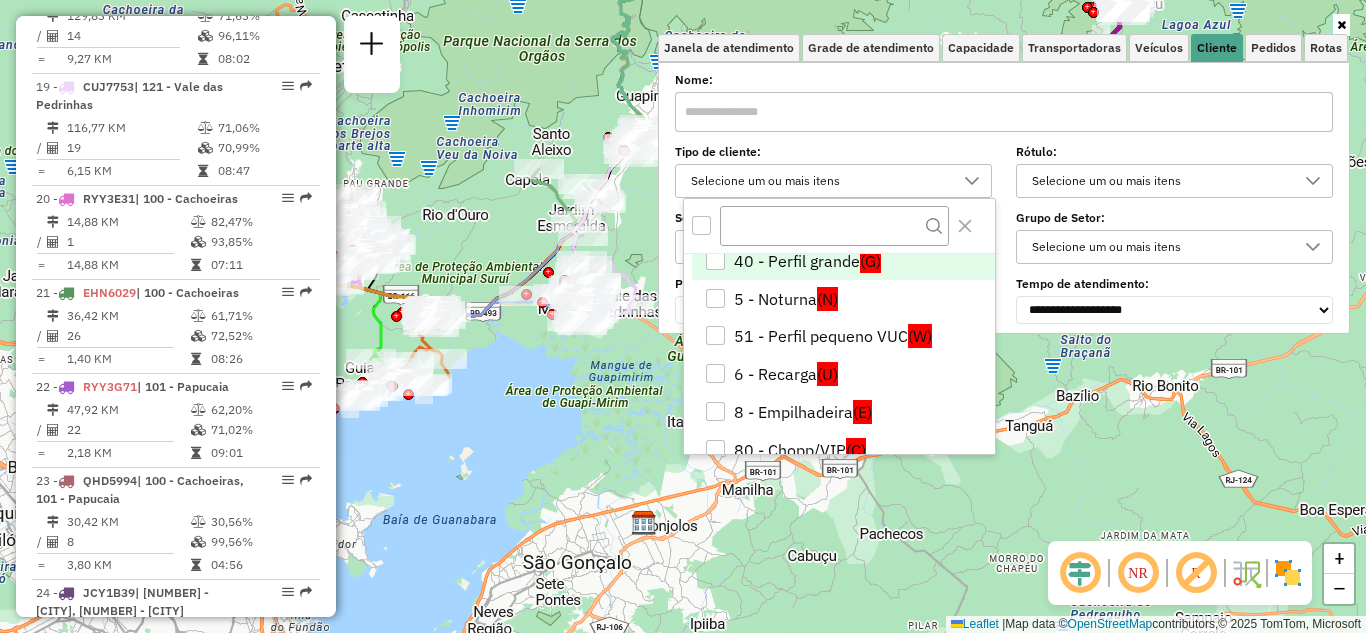 scroll, scrollTop: 306, scrollLeft: 0, axis: vertical 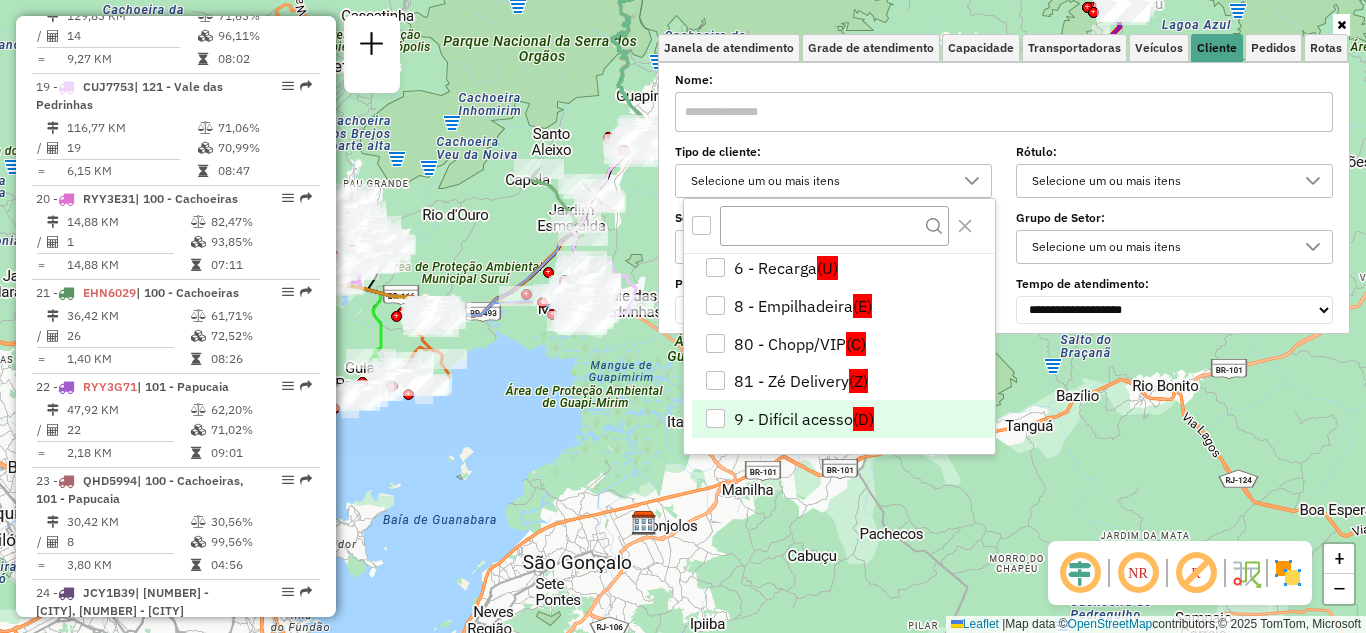 click on "9 - Difícil acesso  (D)" at bounding box center (843, 419) 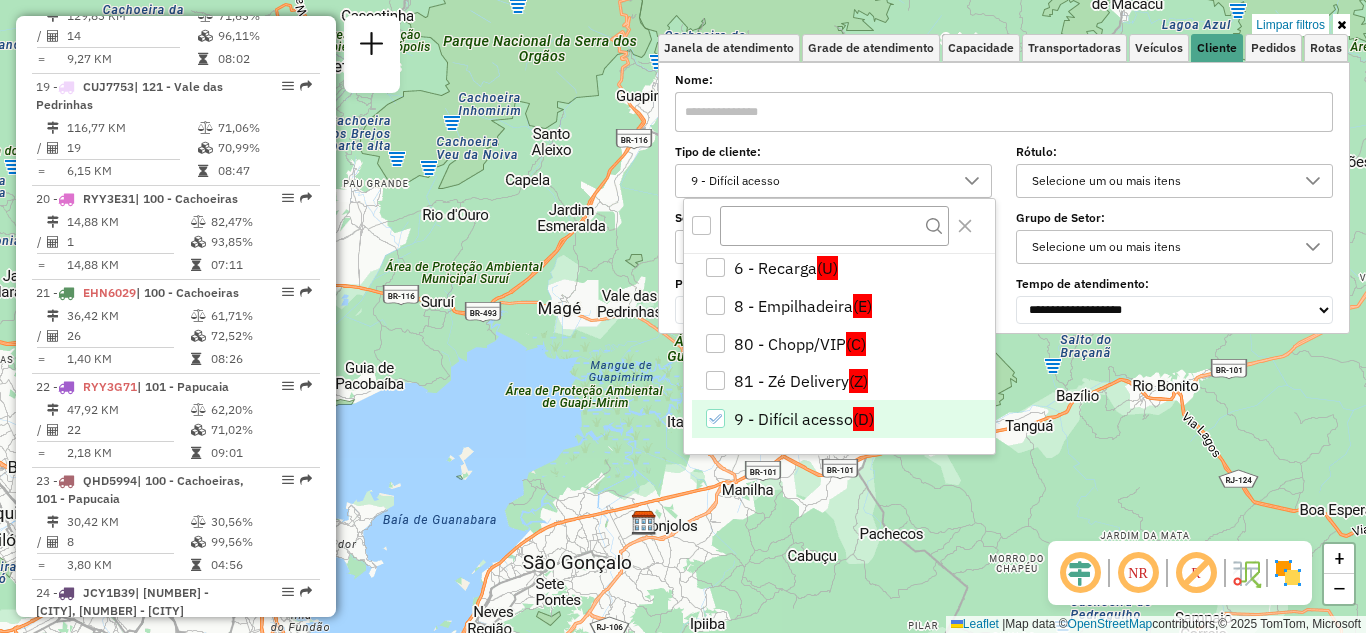 click on "Limpar filtros Janela de atendimento Grade de atendimento Capacidade Transportadoras Veículos Cliente Pedidos  Rotas Selecione os dias de semana para filtrar as janelas de atendimento  Seg   Ter   Qua   Qui   Sex   Sáb   Dom  Informe o período da janela de atendimento: De: Até:  Filtrar exatamente a janela do cliente  Considerar janela de atendimento padrão  Selecione os dias de semana para filtrar as grades de atendimento  Seg   Ter   Qua   Qui   Sex   Sáb   Dom   Considerar clientes sem dia de atendimento cadastrado  Clientes fora do dia de atendimento selecionado Filtrar as atividades entre os valores definidos abaixo:  Peso mínimo:   Peso máximo:   Cubagem mínima:   Cubagem máxima:   De:   Até:  Filtrar as atividades entre o tempo de atendimento definido abaixo:  De:   Até:   Considerar capacidade total dos clientes não roteirizados Transportadora: Selecione um ou mais itens Tipo de veículo: Selecione um ou mais itens Veículo: Selecione um ou mais itens Motorista: Selecione um ou mais itens" 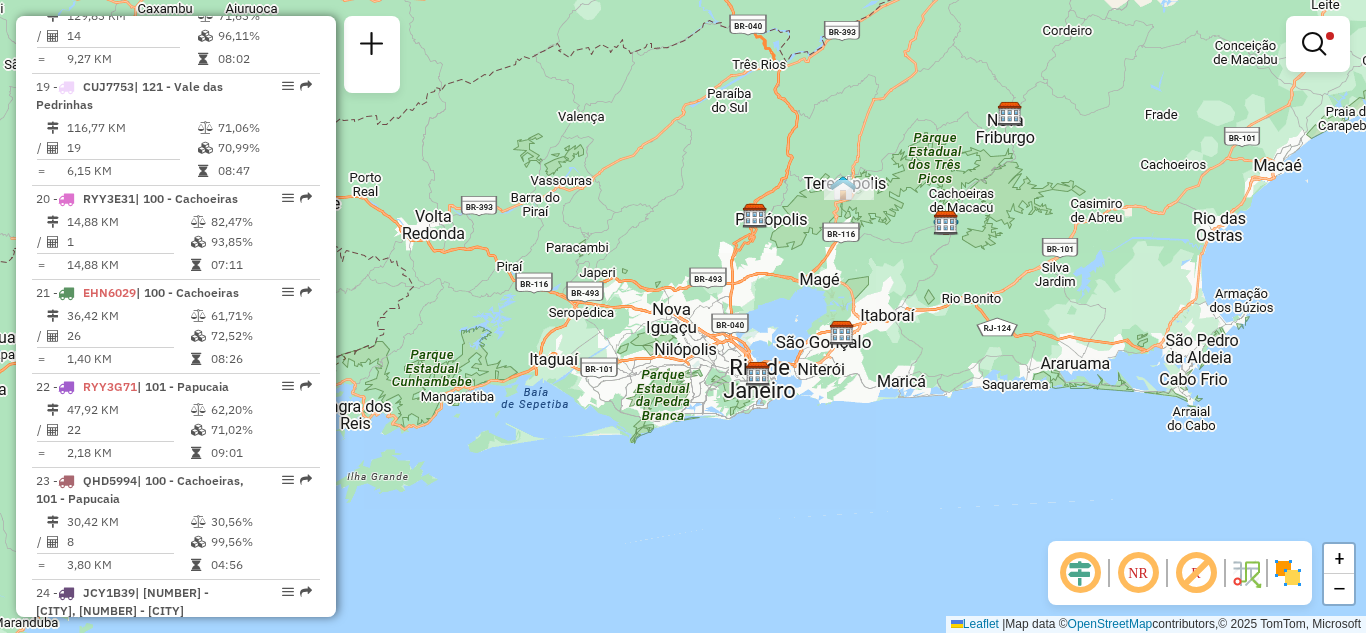 drag, startPoint x: 918, startPoint y: 300, endPoint x: 879, endPoint y: 362, distance: 73.24616 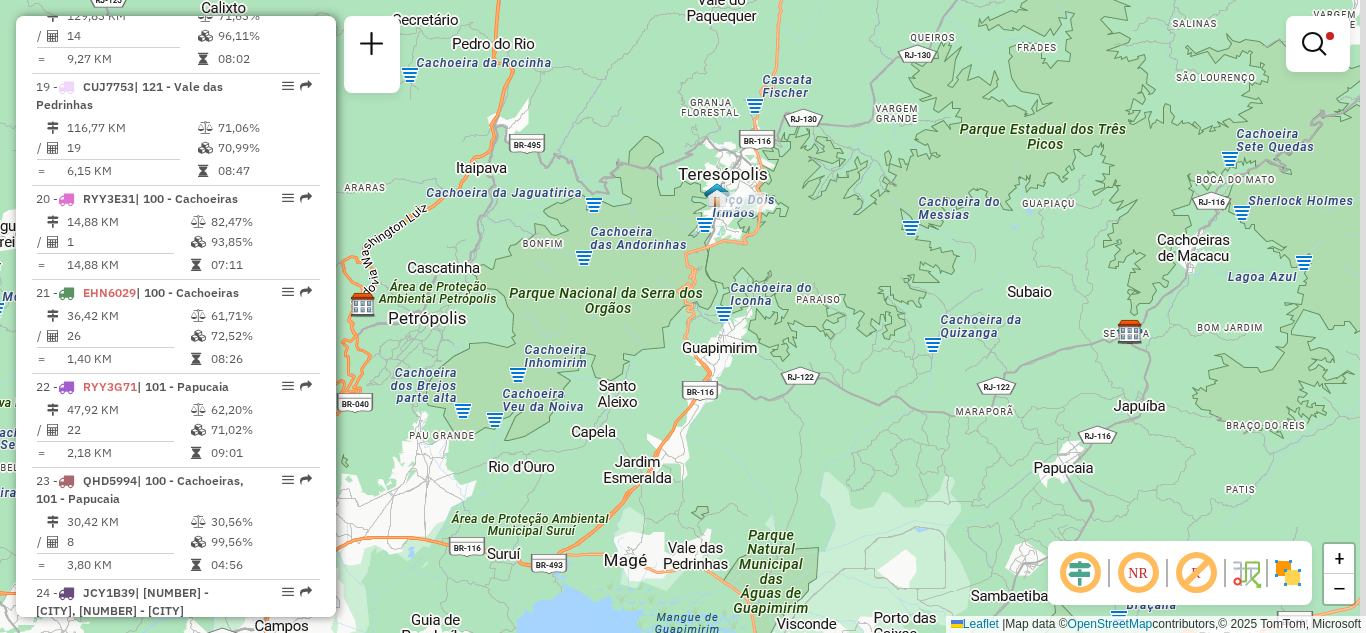 drag, startPoint x: 835, startPoint y: 207, endPoint x: 704, endPoint y: 291, distance: 155.61812 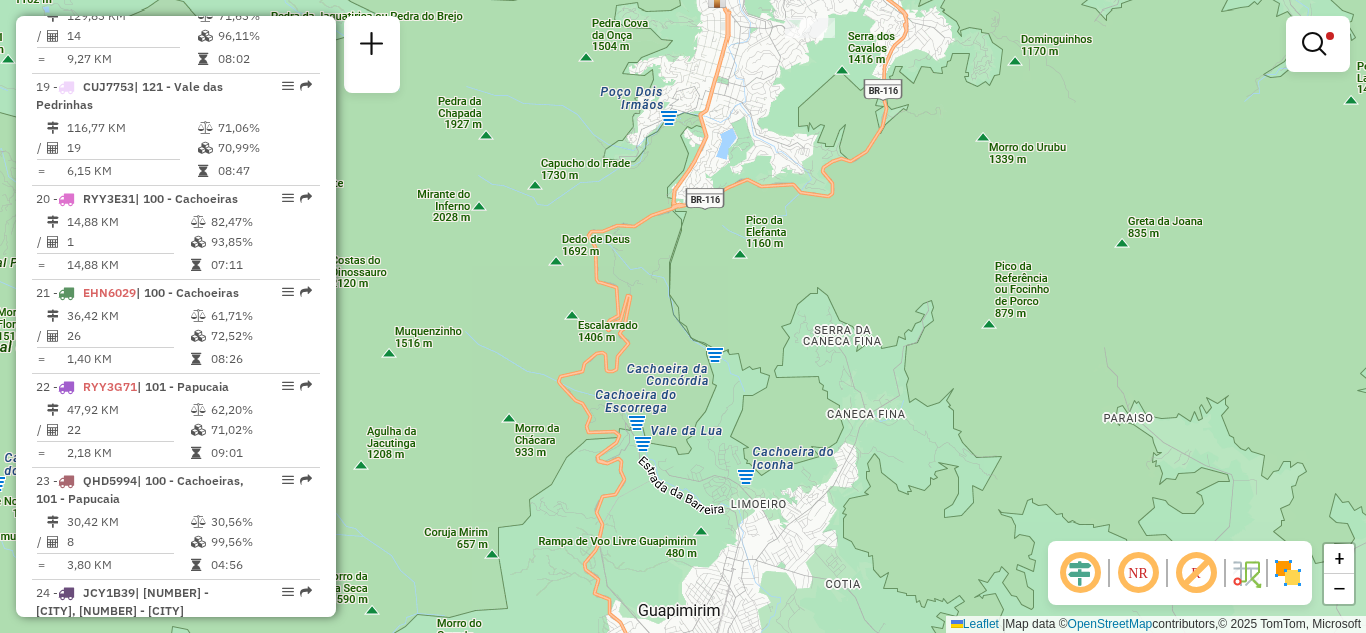 drag, startPoint x: 741, startPoint y: 185, endPoint x: 717, endPoint y: 337, distance: 153.88307 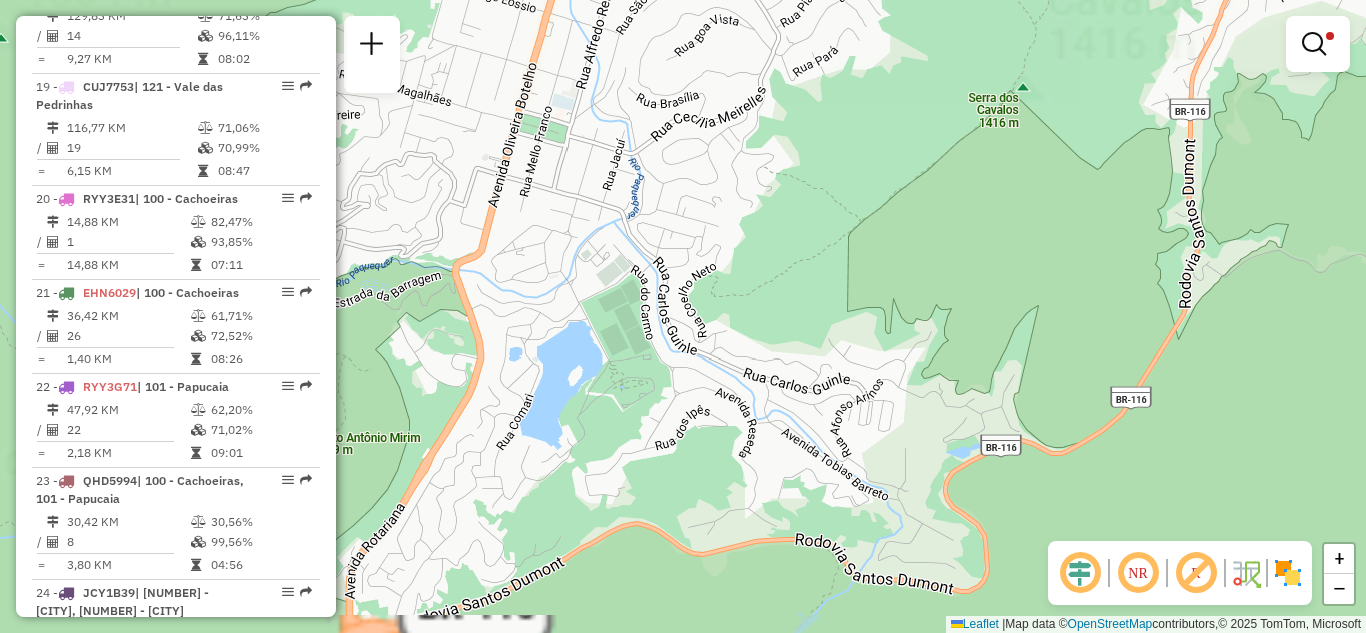 drag, startPoint x: 752, startPoint y: 232, endPoint x: 703, endPoint y: 556, distance: 327.6843 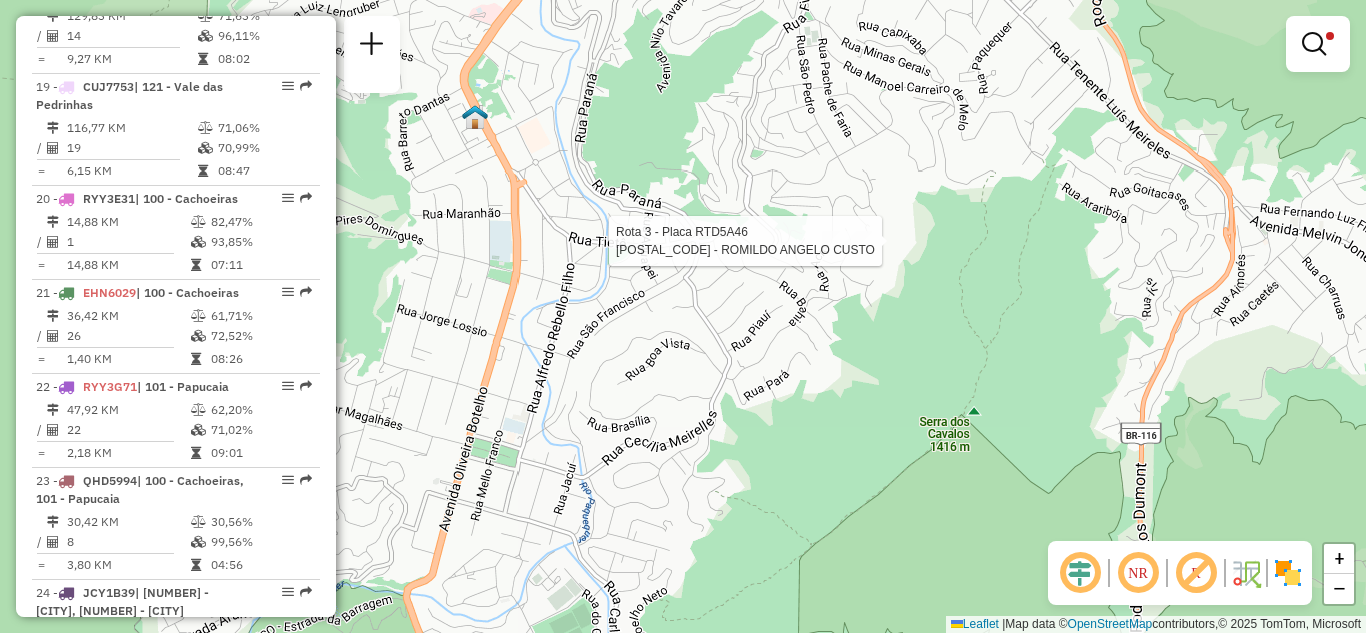 select on "**********" 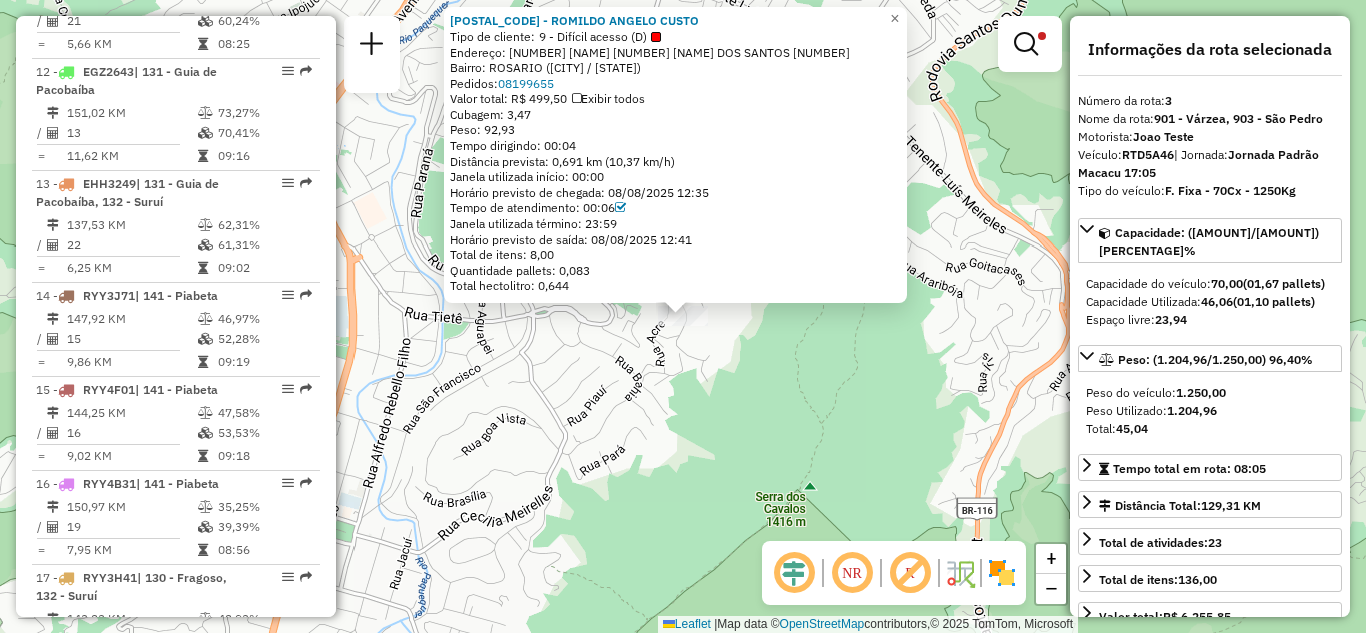 scroll, scrollTop: 1001, scrollLeft: 0, axis: vertical 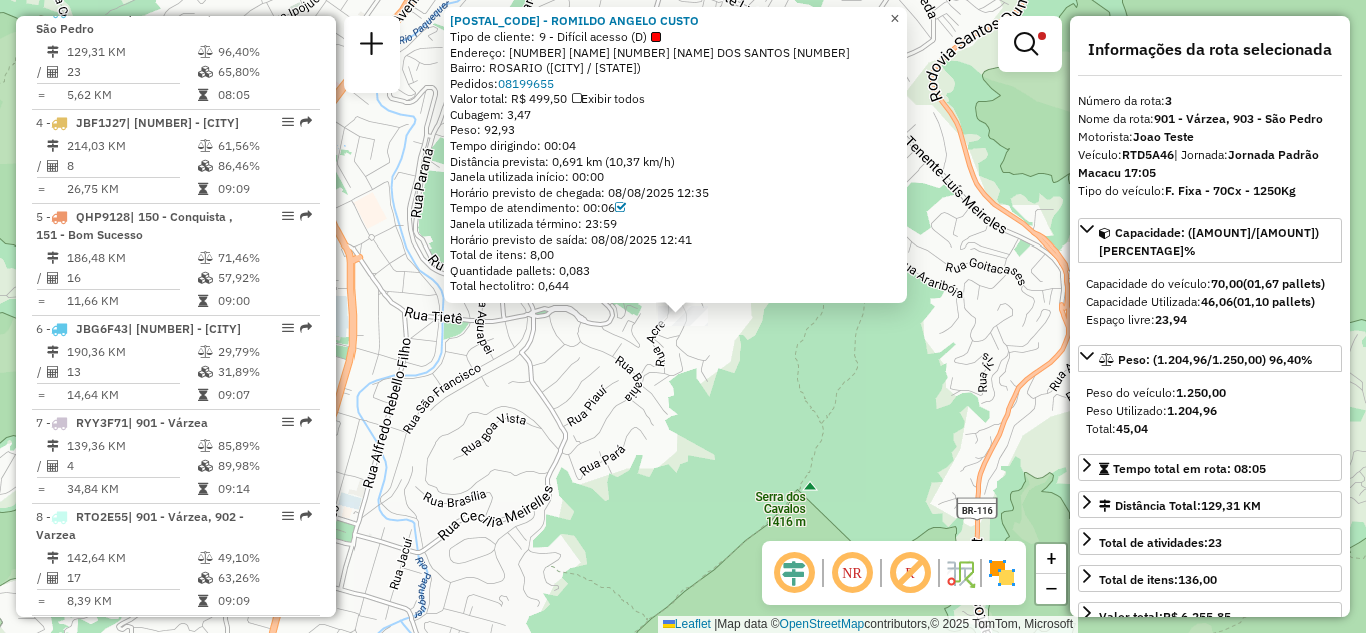 click on "×" 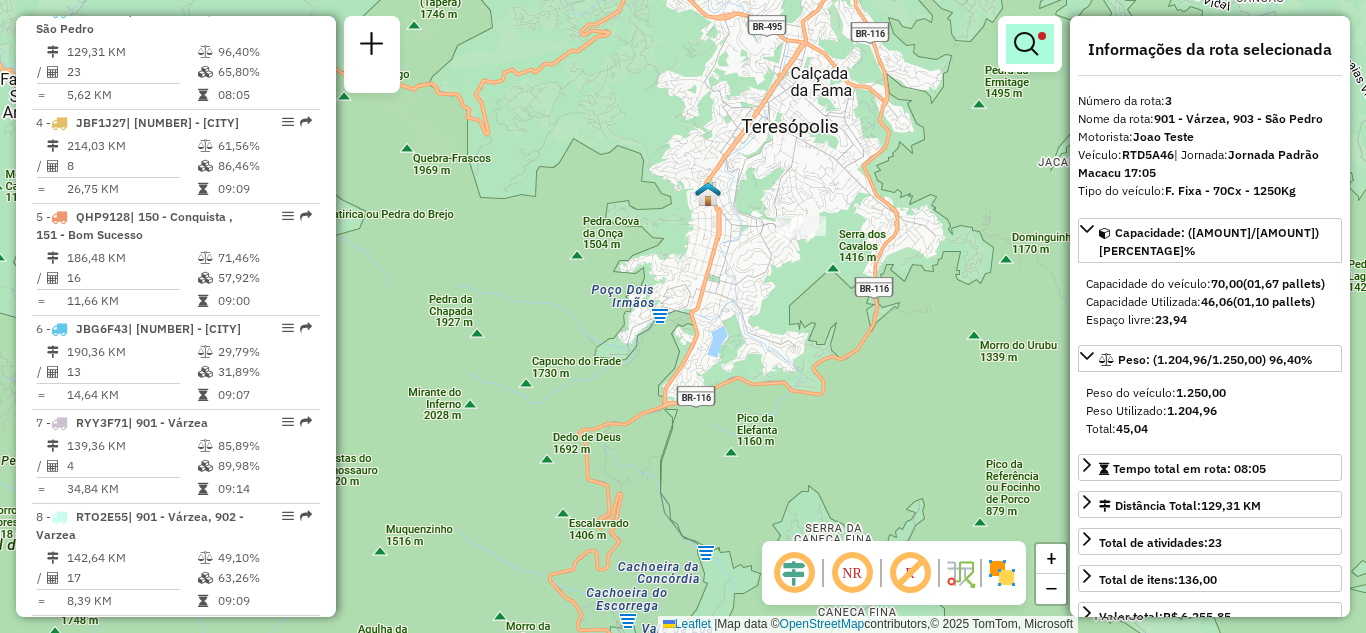 click at bounding box center (1030, 44) 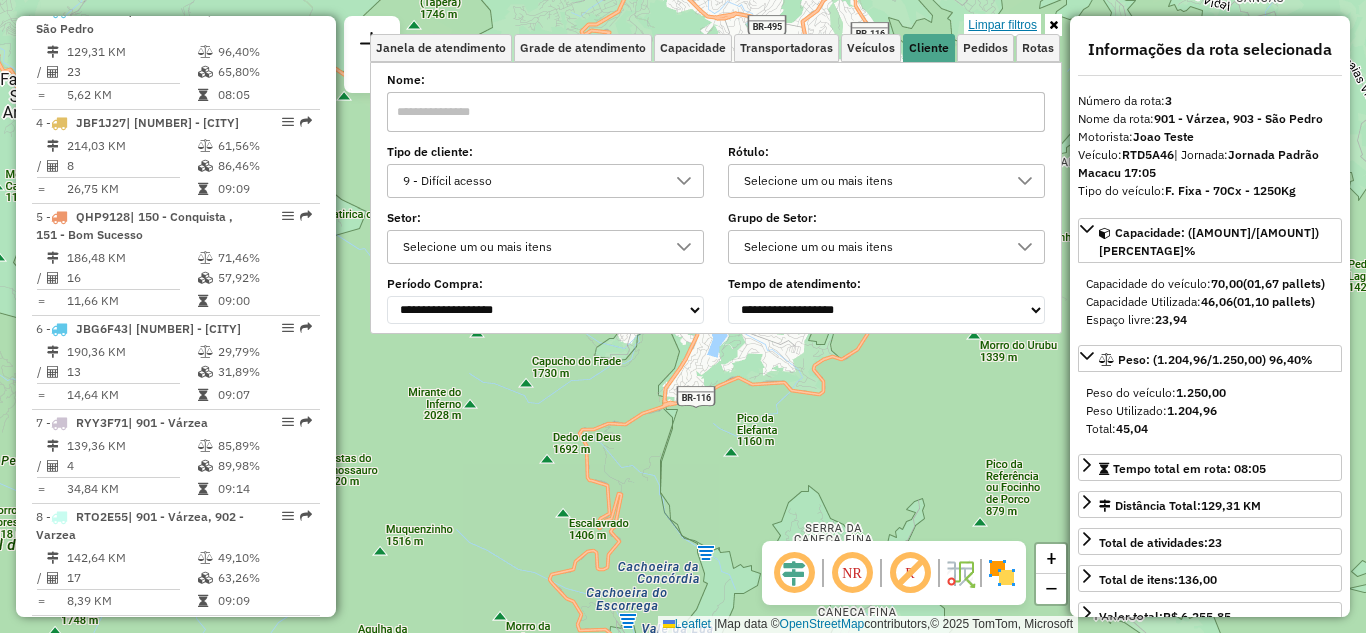 click on "Limpar filtros" at bounding box center (1002, 25) 